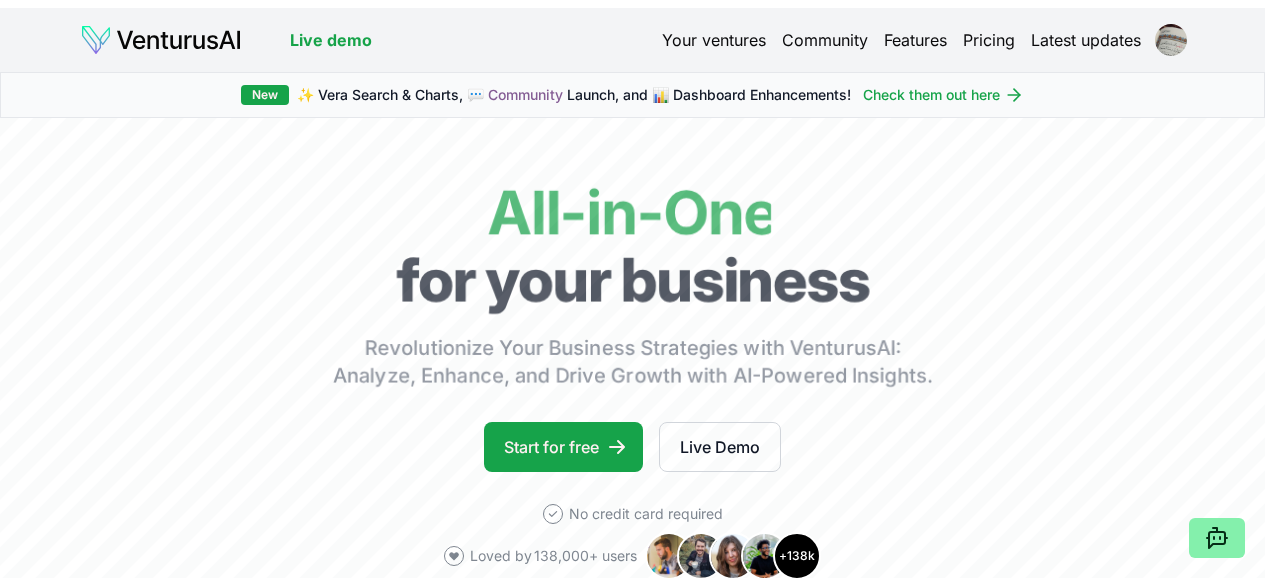 scroll, scrollTop: 0, scrollLeft: 0, axis: both 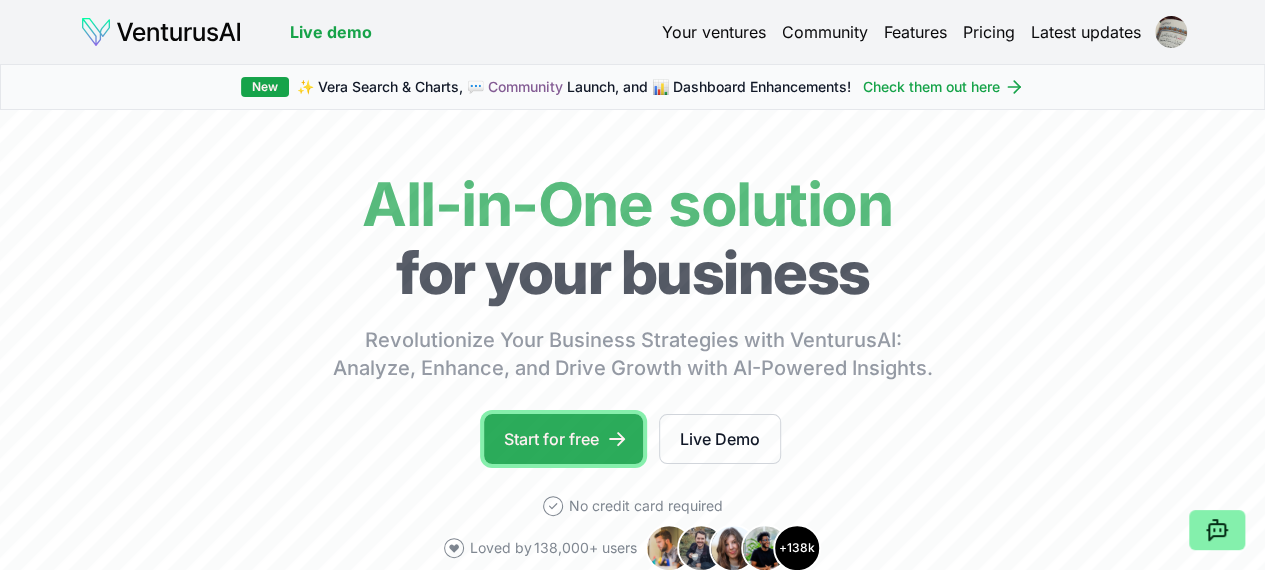 click on "Start for free" at bounding box center (563, 439) 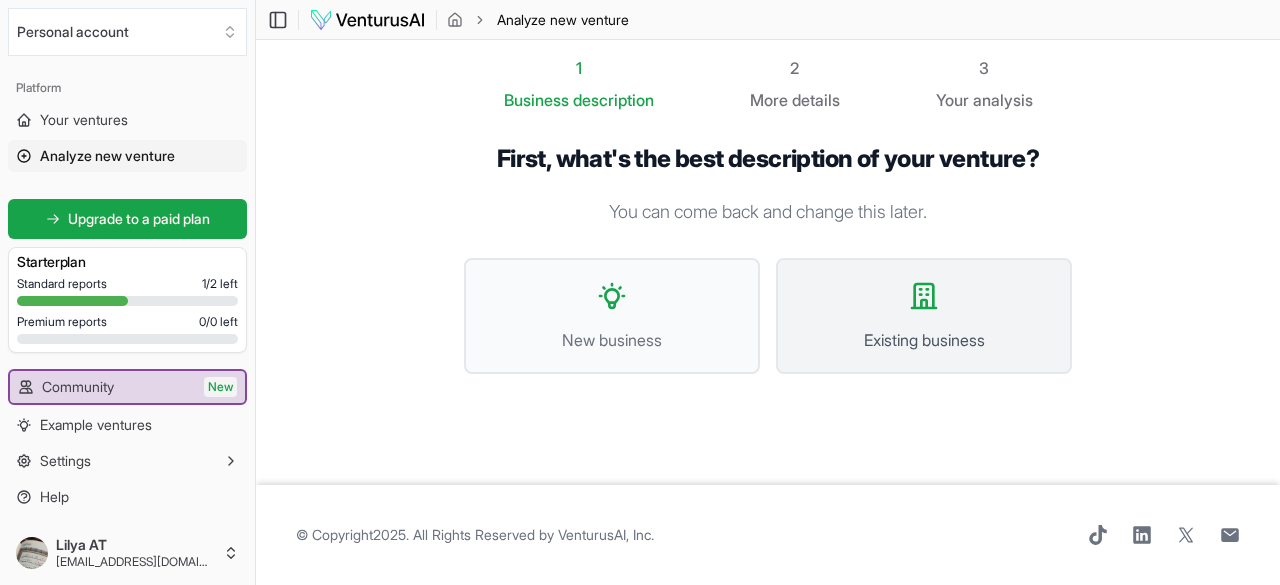 click 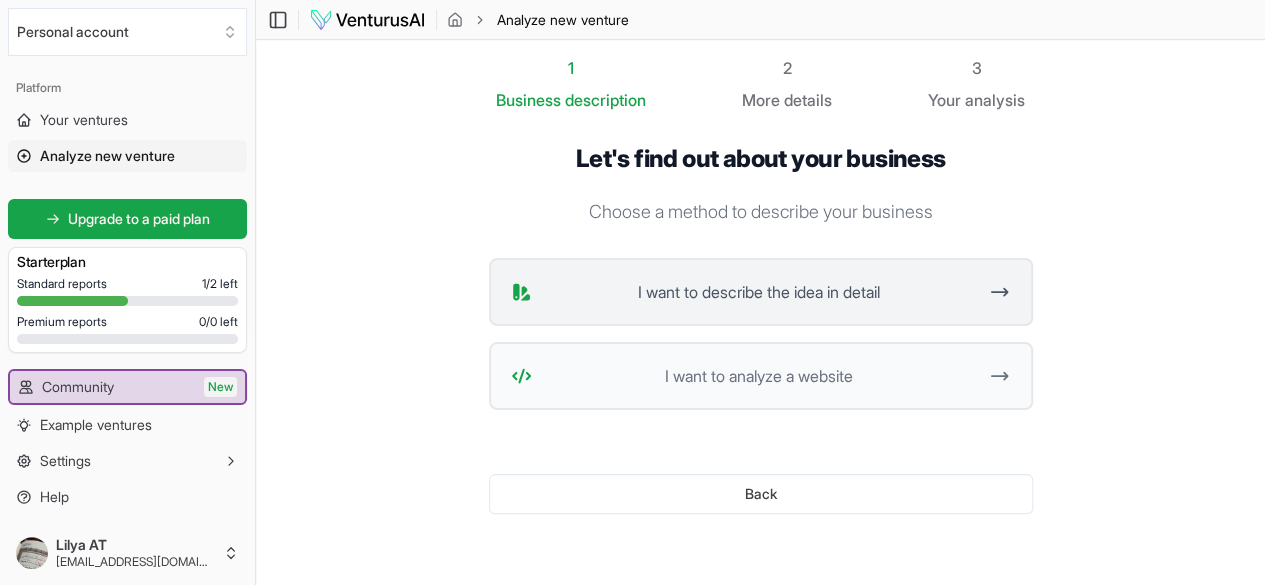 click on "I want to describe the idea in detail" at bounding box center [759, 292] 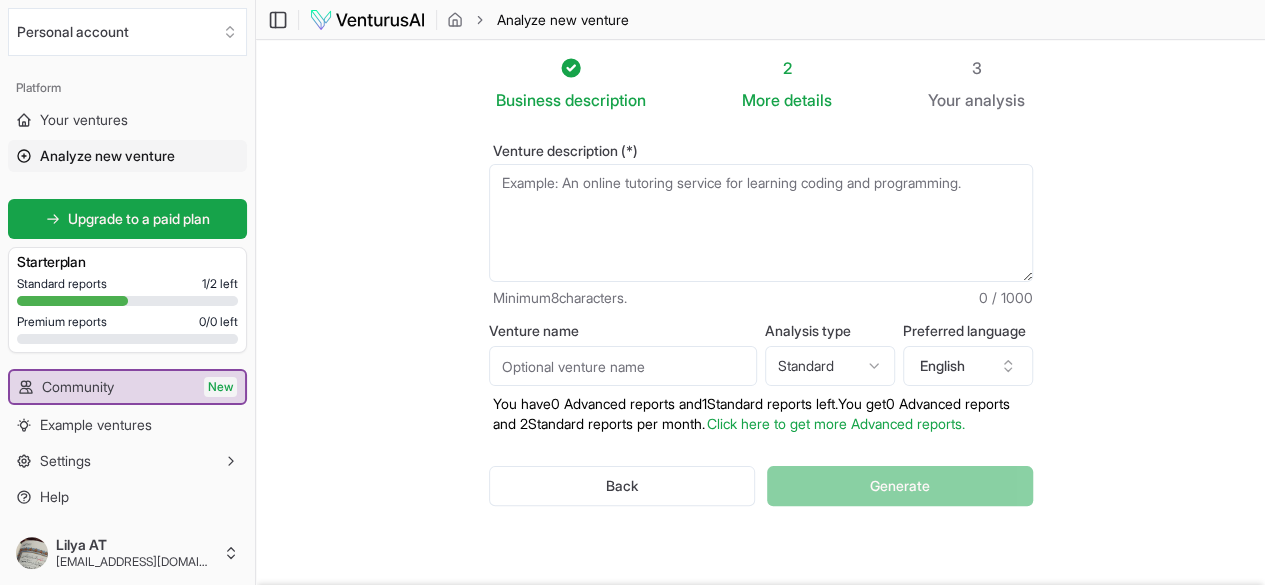 click on "Venture description (*)" at bounding box center (761, 223) 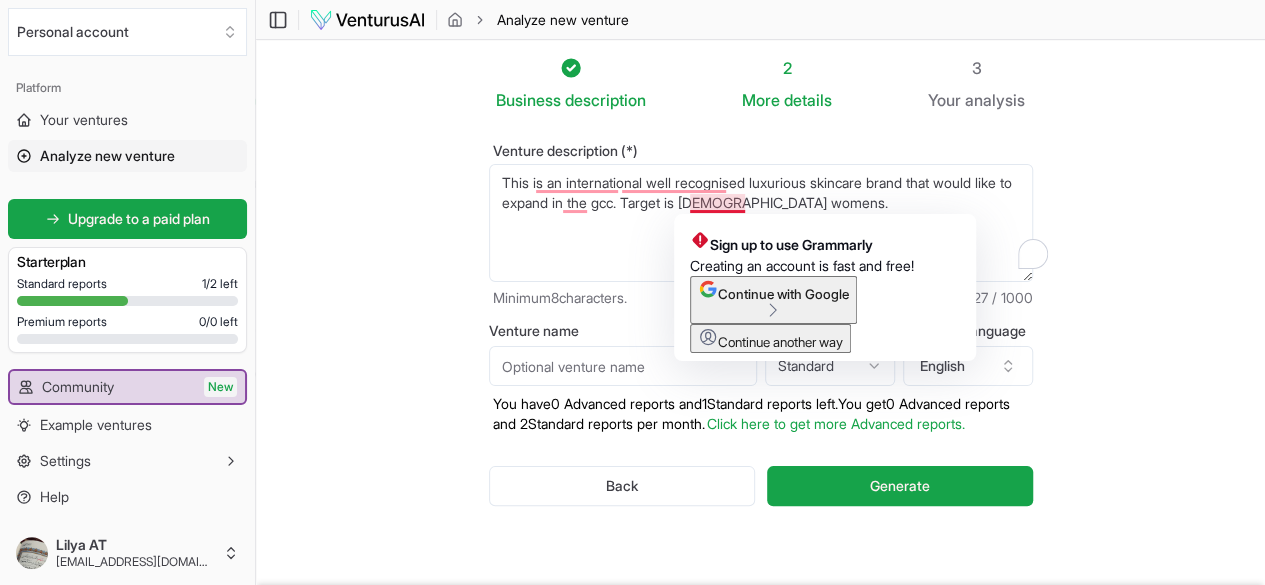 click on "This is an international well recognised luxurious skincare brand that would like to expand in the gcc. Target is [DEMOGRAPHIC_DATA] womens." at bounding box center (761, 223) 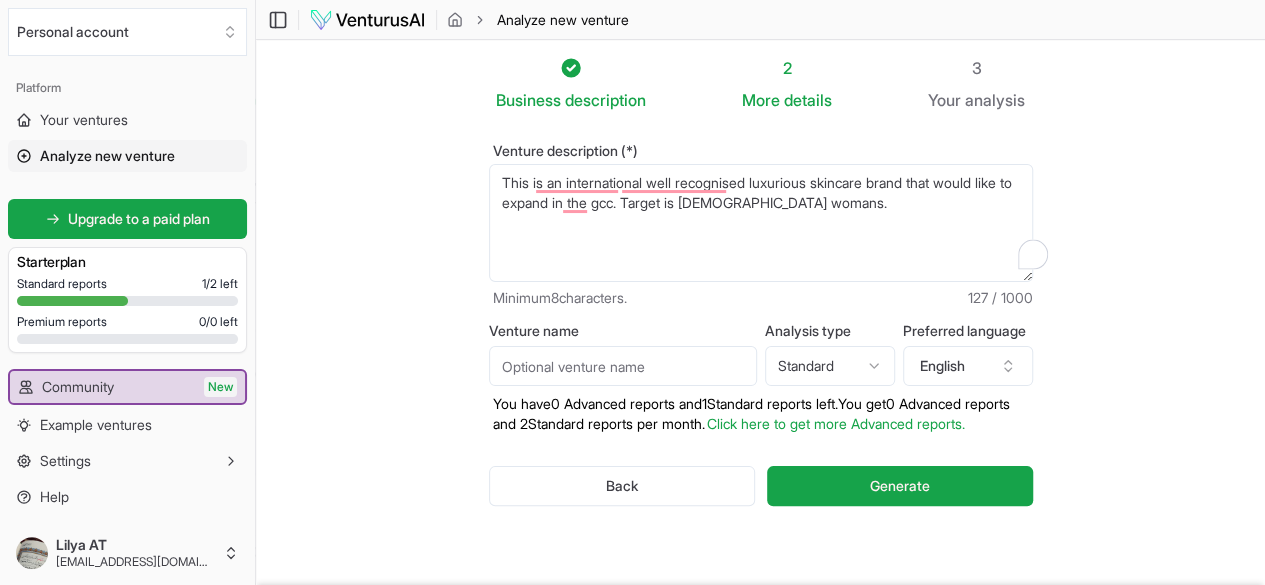 click on "This is an international well recognised luxurious skincare brand that would like to expand in the gcc. Target is [DEMOGRAPHIC_DATA] womans." at bounding box center [761, 223] 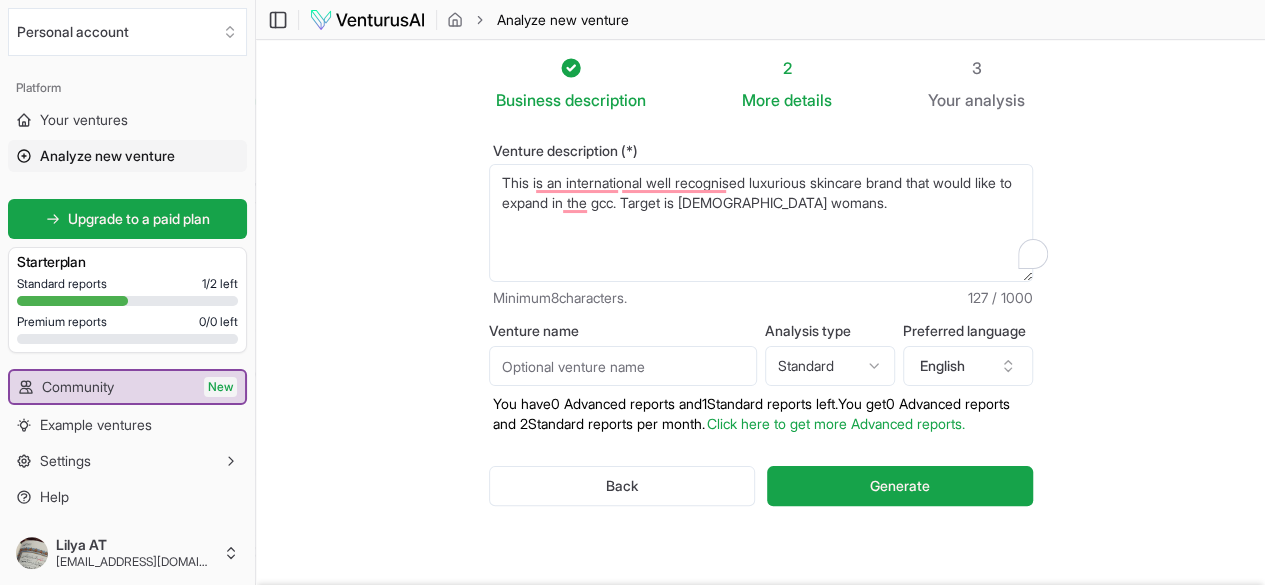 click on "This is an international well recognised luxurious skincare brand that would like to expand in the gcc. Target is [DEMOGRAPHIC_DATA] womans." at bounding box center [761, 223] 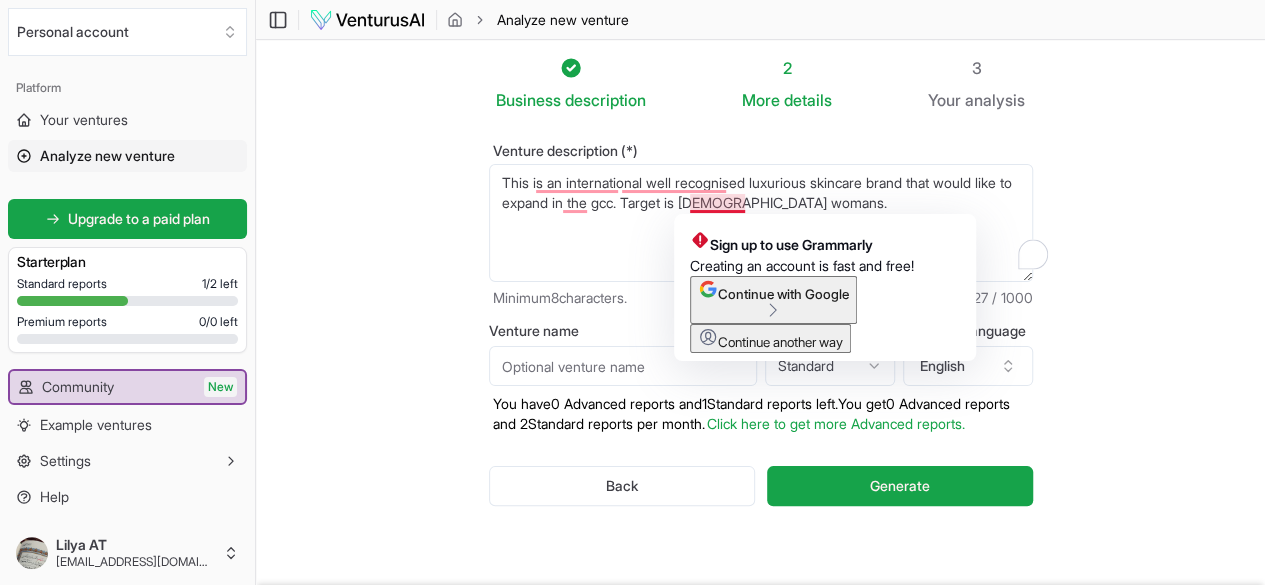 click on "This is an international well recognised luxurious skincare brand that would like to expand in the gcc. Target is [DEMOGRAPHIC_DATA] womans." at bounding box center (761, 223) 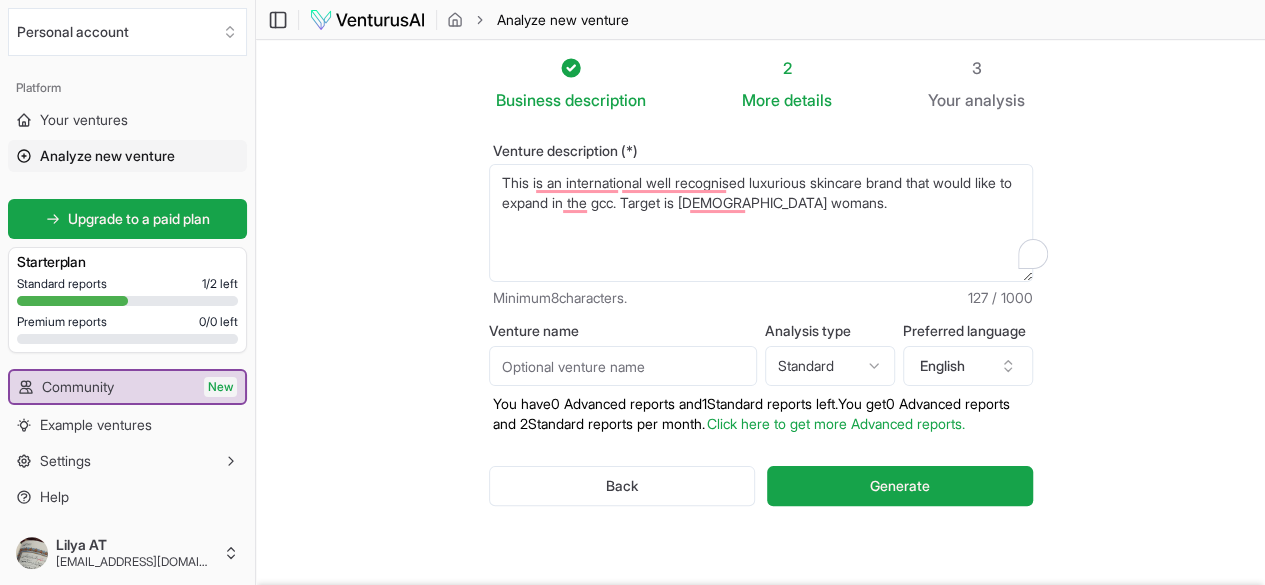 click on "This is an international well recognised luxurious skincare brand that would like to expand in the gcc. Target is [DEMOGRAPHIC_DATA] womans." at bounding box center [761, 223] 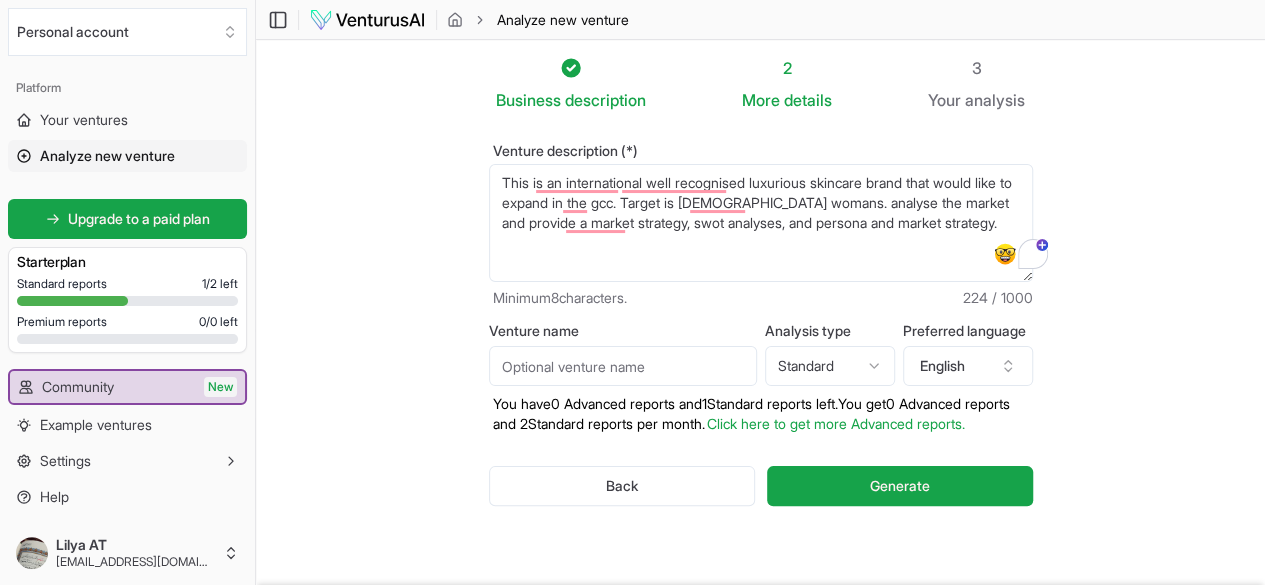 type on "This is an international well recognised luxurious skincare brand that would like to expand in the gcc. Target is [DEMOGRAPHIC_DATA] womans. analyse the market and provide a market strategy, swot analyses, and persona and market strategy." 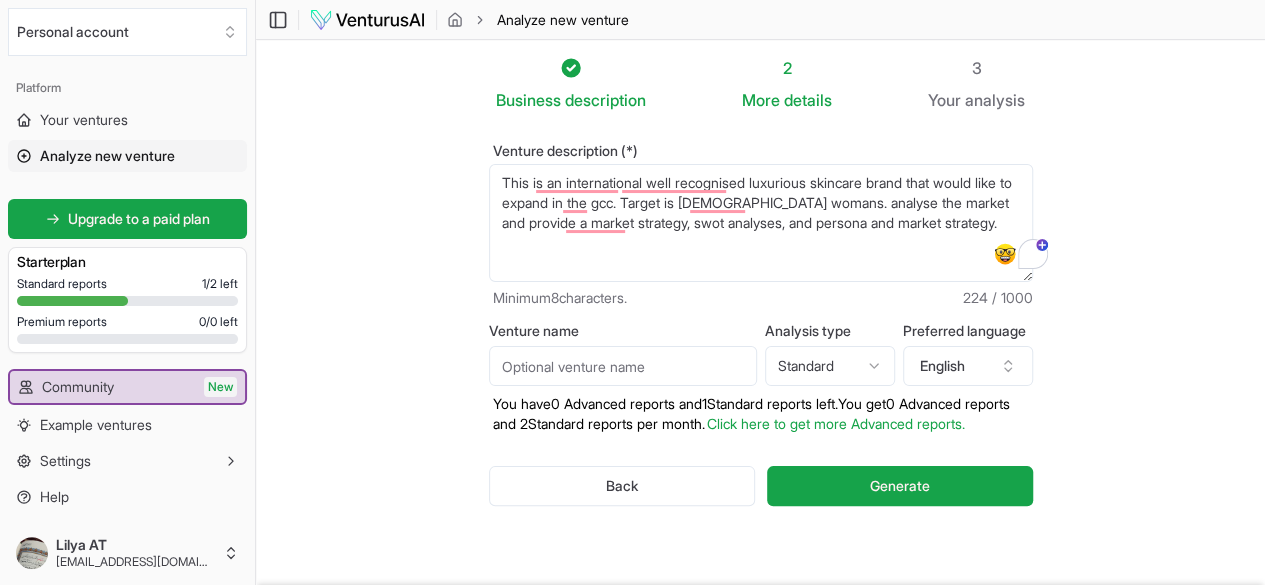 click on "Venture name" at bounding box center (623, 366) 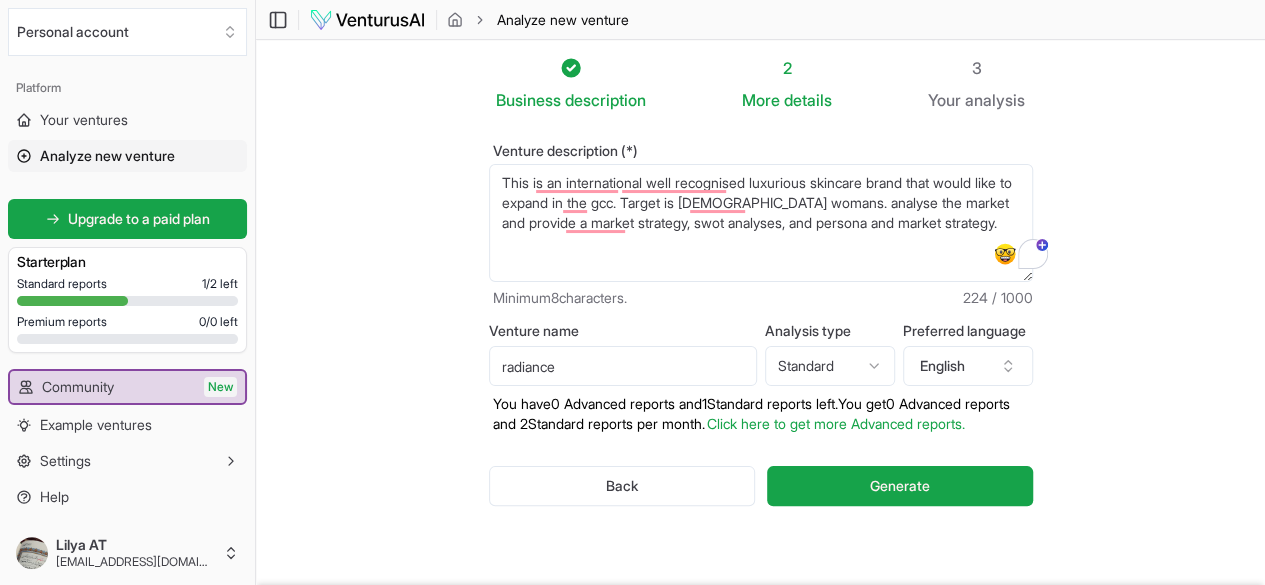 type on "radiance" 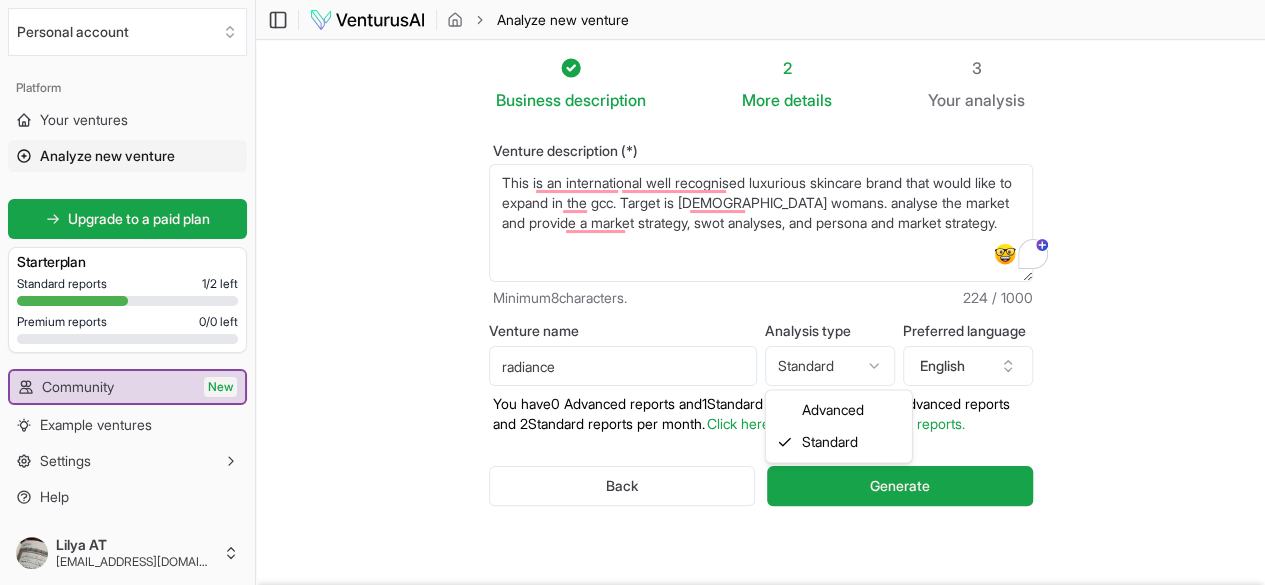 click on "We value your privacy We use cookies to enhance your browsing experience, serve personalized ads or content, and analyze our traffic. By clicking "Accept All", you consent to our use of cookies. Customize    Accept All Customize Consent Preferences   We use cookies to help you navigate efficiently and perform certain functions. You will find detailed information about all cookies under each consent category below. The cookies that are categorized as "Necessary" are stored on your browser as they are essential for enabling the basic functionalities of the site. ...  Show more Necessary Always Active Necessary cookies are required to enable the basic features of this site, such as providing secure log-in or adjusting your consent preferences. These cookies do not store any personally identifiable data. Cookie cookieyes-consent Duration 1 year Description Cookie __cf_bm Duration 1 hour Description This cookie, set by Cloudflare, is used to support Cloudflare Bot Management.  Cookie _cfuvid Duration session lidc" at bounding box center (632, 292) 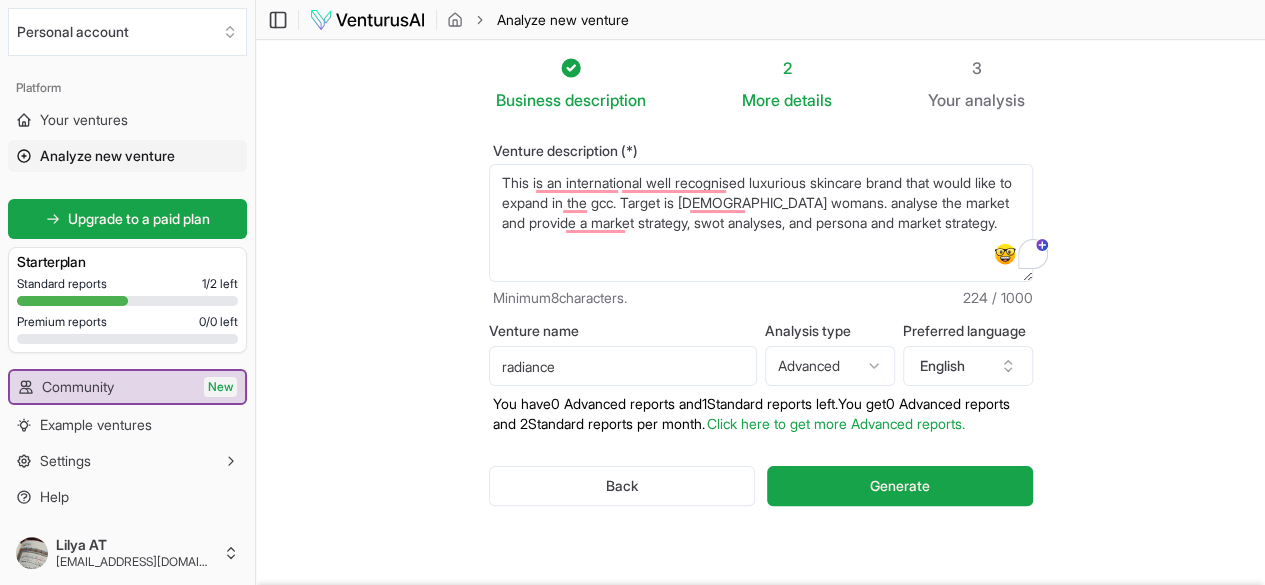click on "We value your privacy We use cookies to enhance your browsing experience, serve personalized ads or content, and analyze our traffic. By clicking "Accept All", you consent to our use of cookies. Customize    Accept All Customize Consent Preferences   We use cookies to help you navigate efficiently and perform certain functions. You will find detailed information about all cookies under each consent category below. The cookies that are categorized as "Necessary" are stored on your browser as they are essential for enabling the basic functionalities of the site. ...  Show more Necessary Always Active Necessary cookies are required to enable the basic features of this site, such as providing secure log-in or adjusting your consent preferences. These cookies do not store any personally identifiable data. Cookie cookieyes-consent Duration 1 year Description Cookie __cf_bm Duration 1 hour Description This cookie, set by Cloudflare, is used to support Cloudflare Bot Management.  Cookie _cfuvid Duration session lidc" at bounding box center [632, 292] 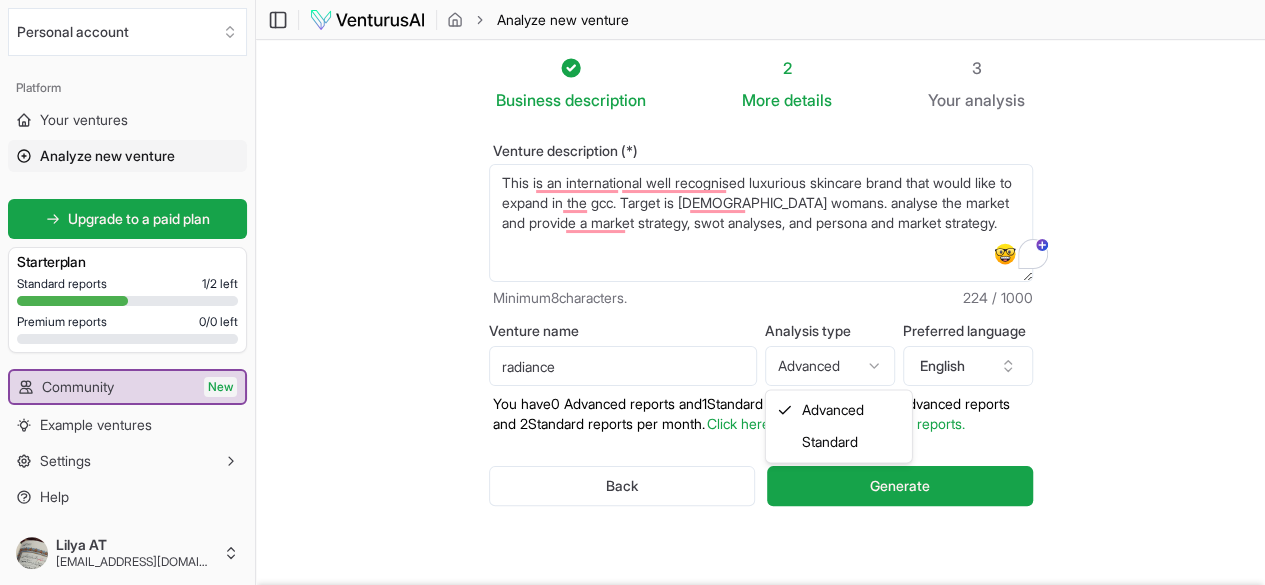 select on "standard" 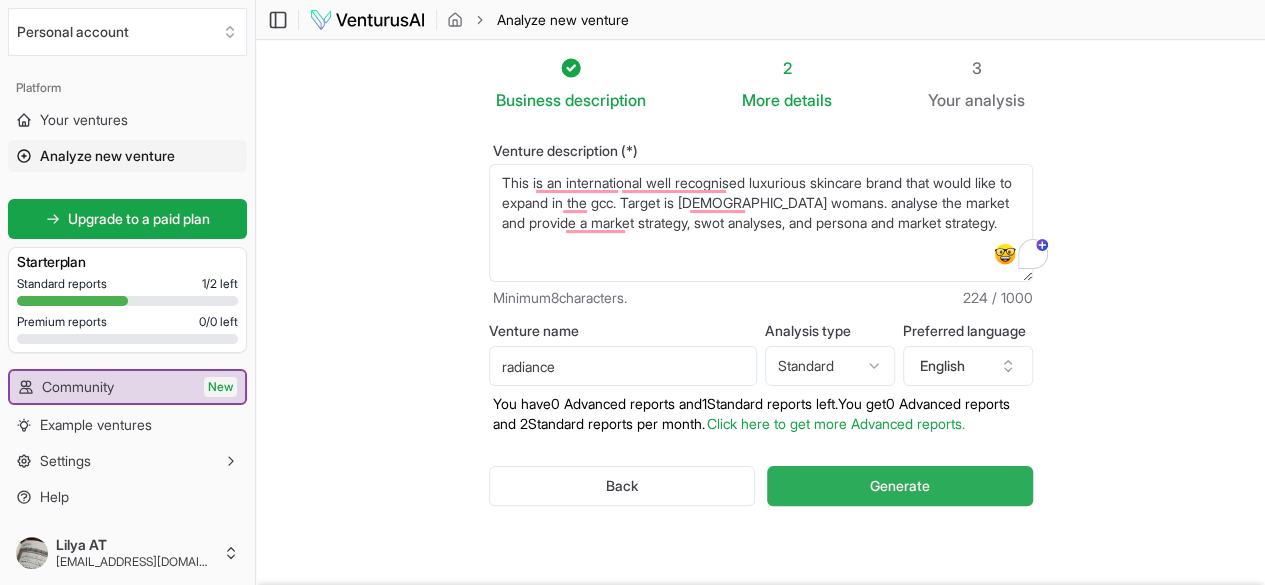 click on "Generate" at bounding box center [899, 486] 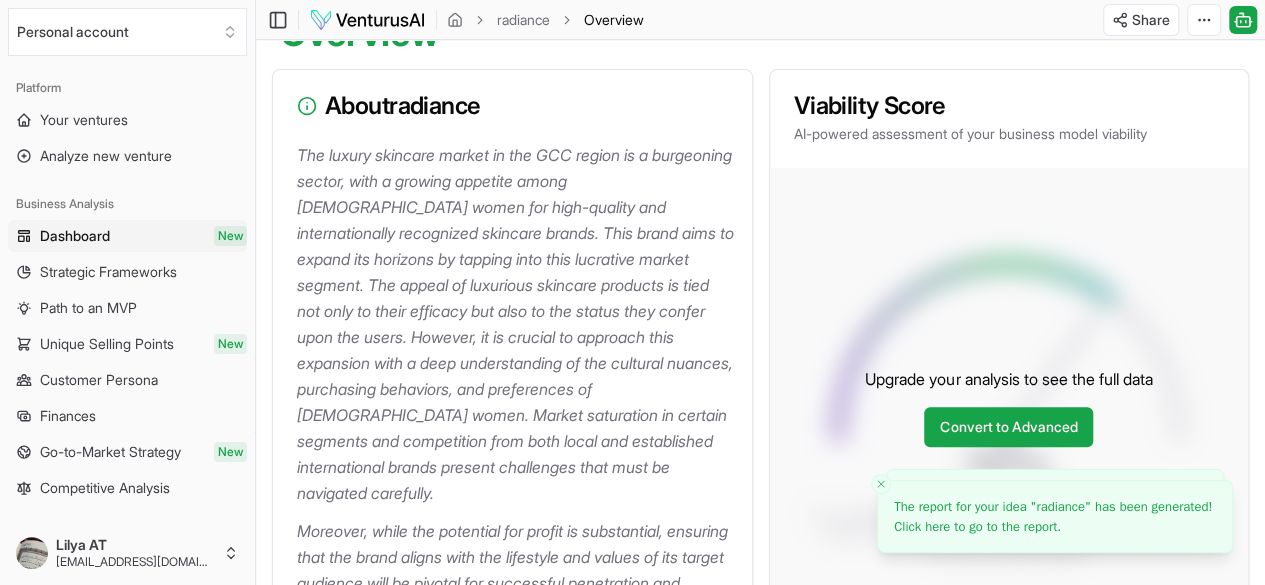 scroll, scrollTop: 238, scrollLeft: 0, axis: vertical 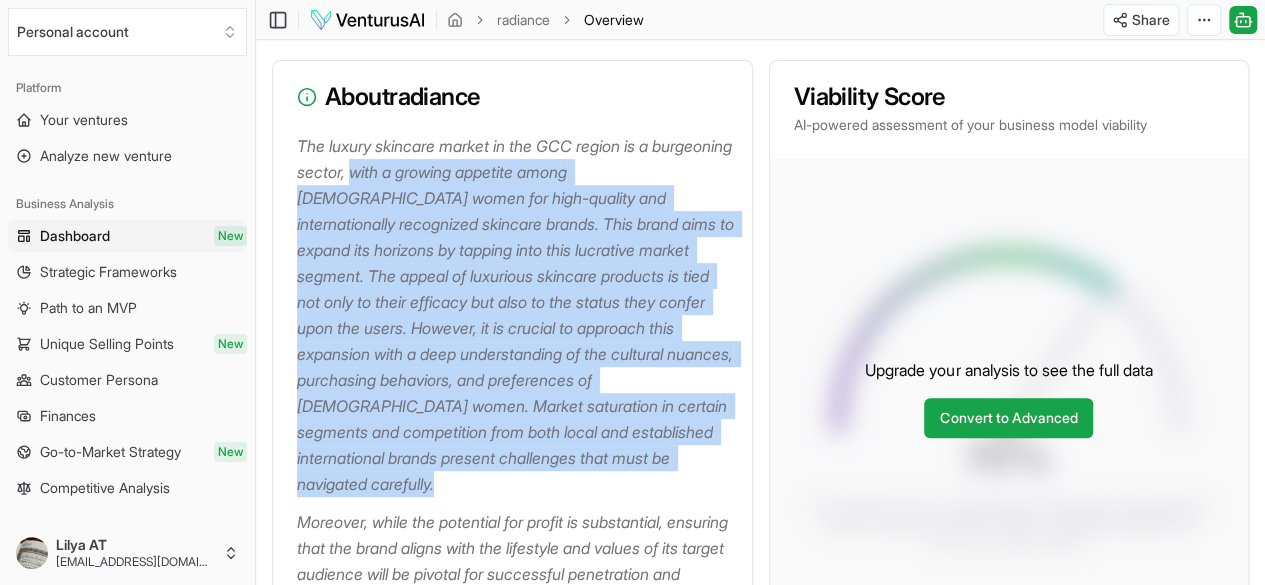 drag, startPoint x: 443, startPoint y: 181, endPoint x: 674, endPoint y: 483, distance: 380.21704 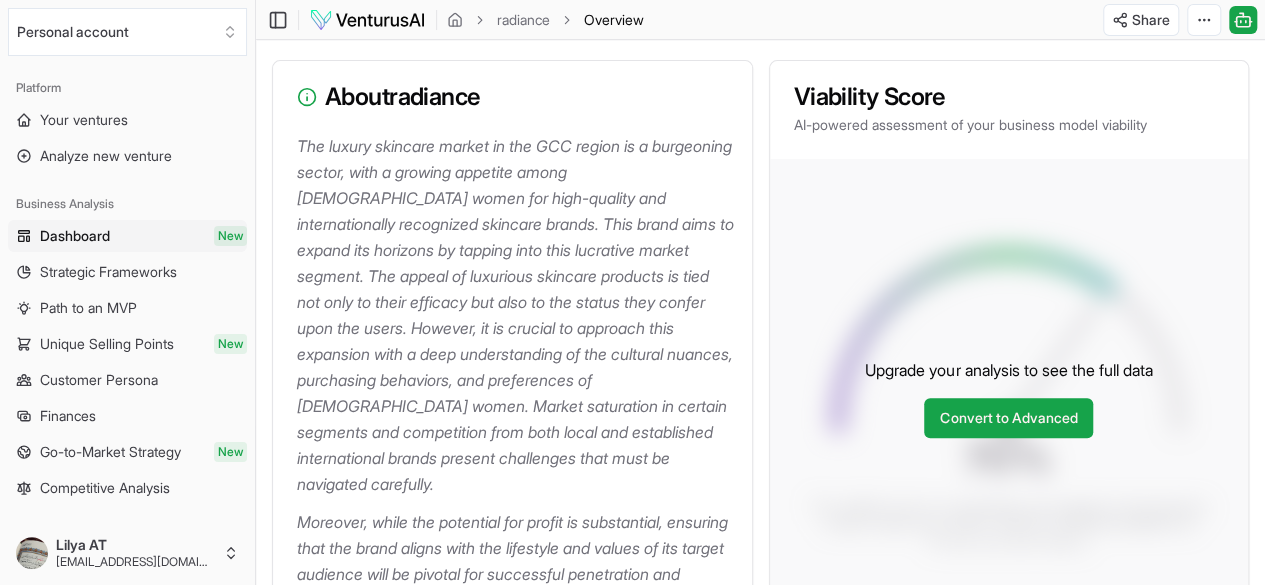 click on "About  radiance" at bounding box center [512, 97] 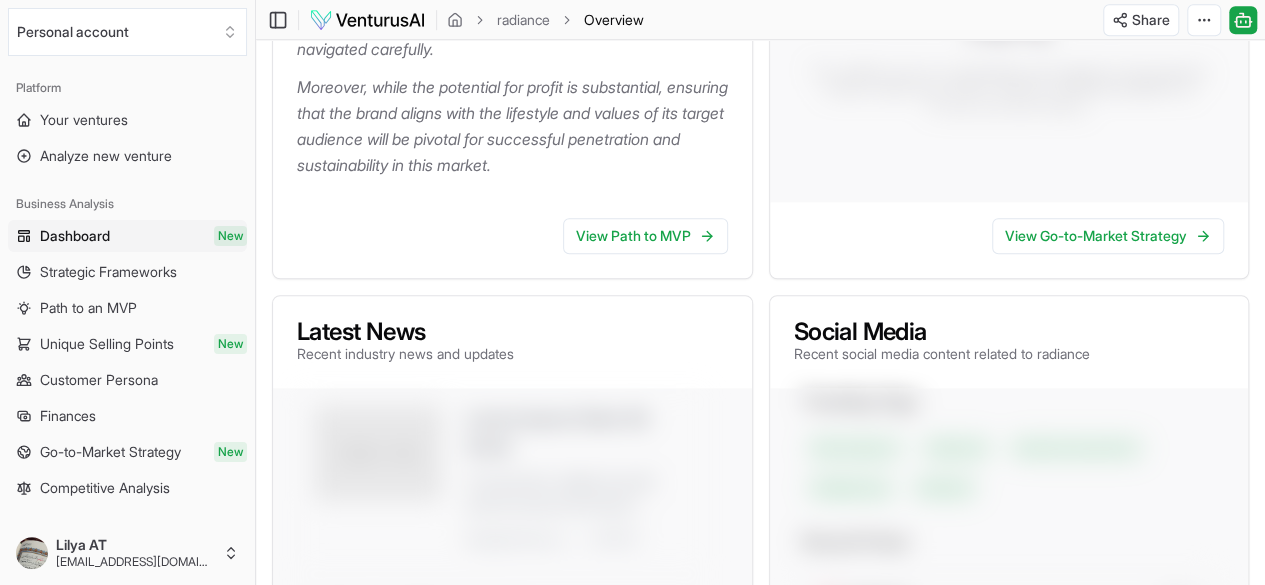 scroll, scrollTop: 674, scrollLeft: 0, axis: vertical 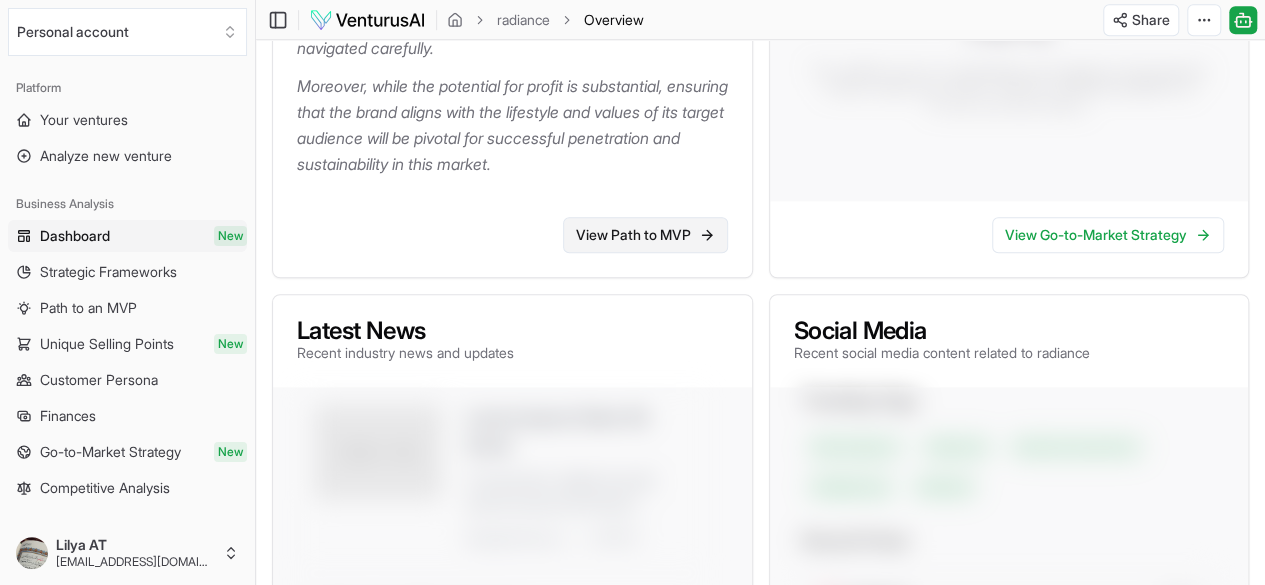 click on "View Path to MVP" at bounding box center (645, 235) 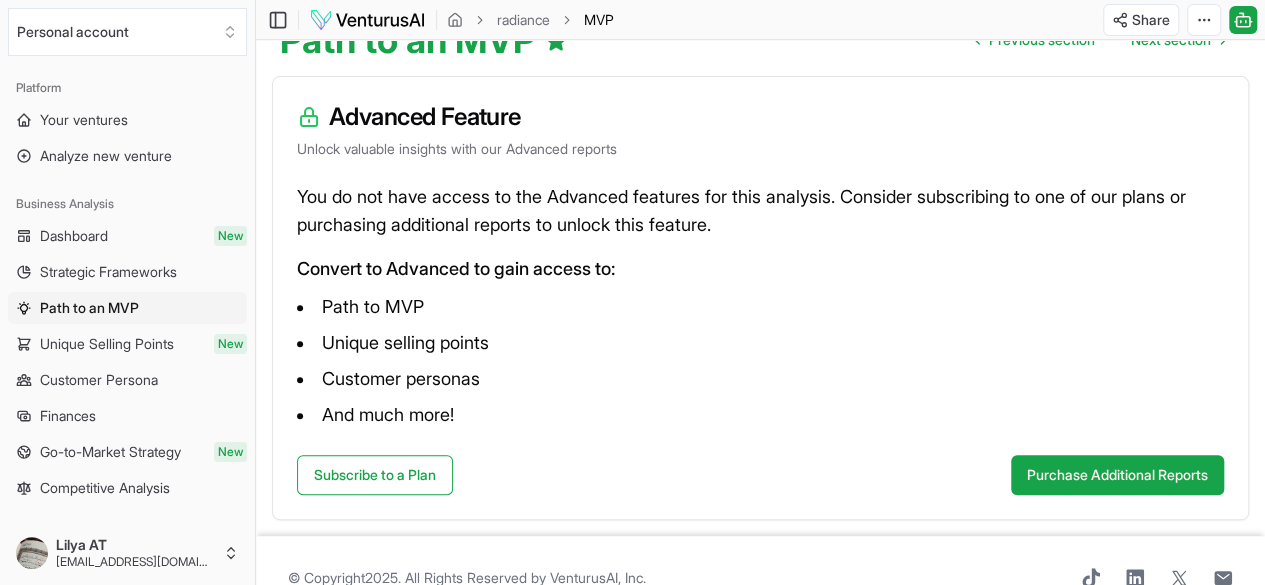 scroll, scrollTop: 0, scrollLeft: 0, axis: both 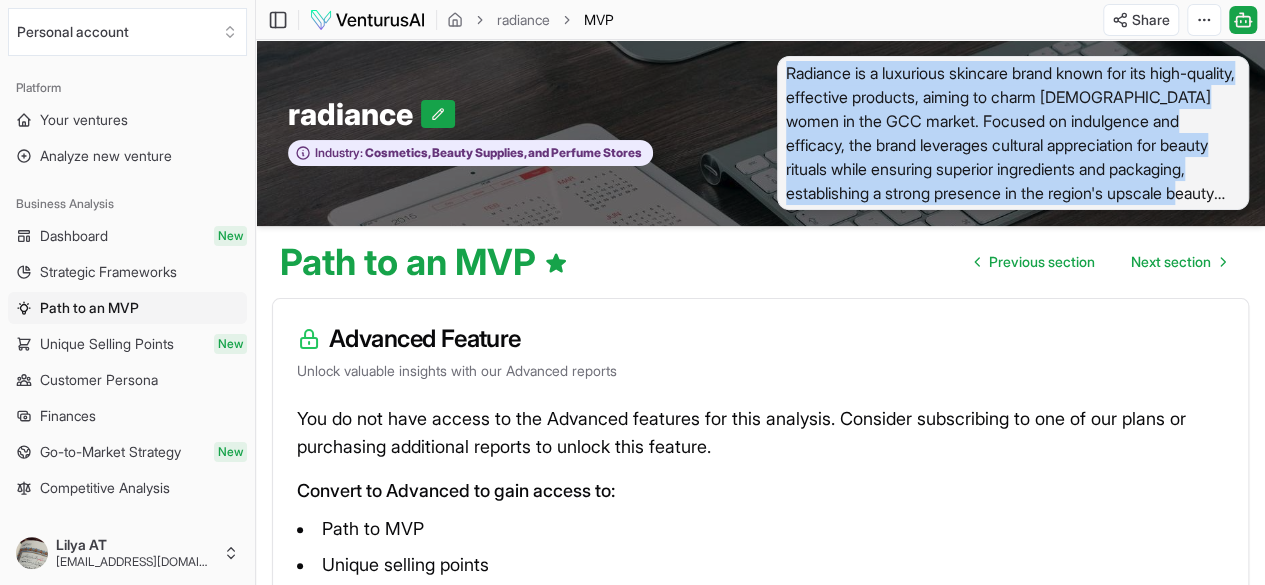 drag, startPoint x: 788, startPoint y: 76, endPoint x: 1211, endPoint y: 194, distance: 439.15033 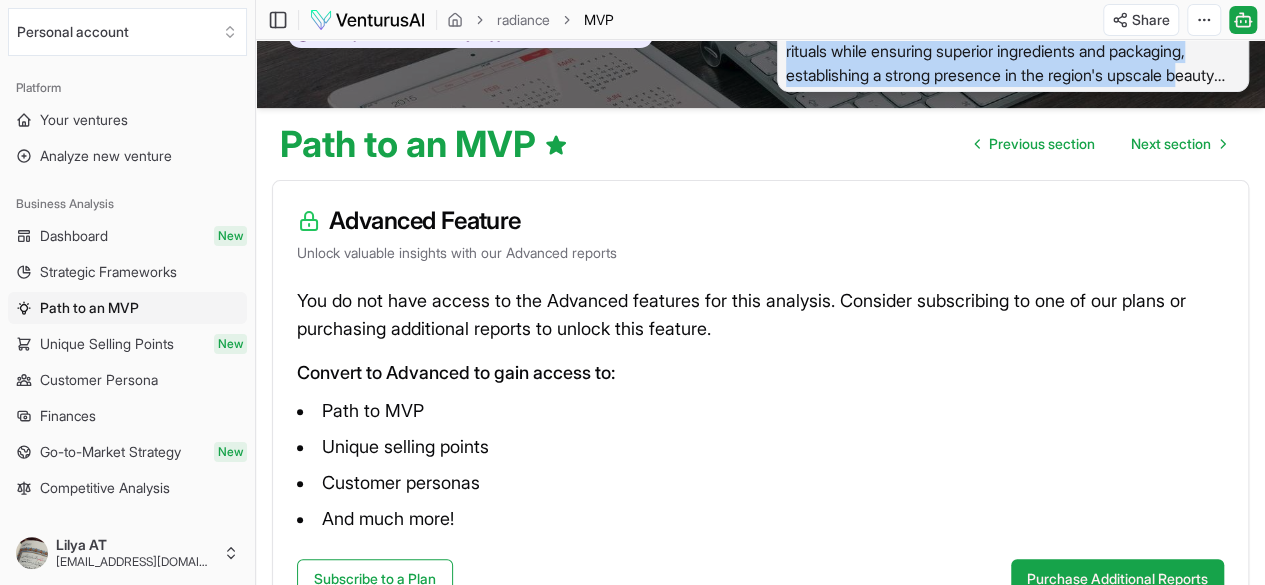 scroll, scrollTop: 0, scrollLeft: 0, axis: both 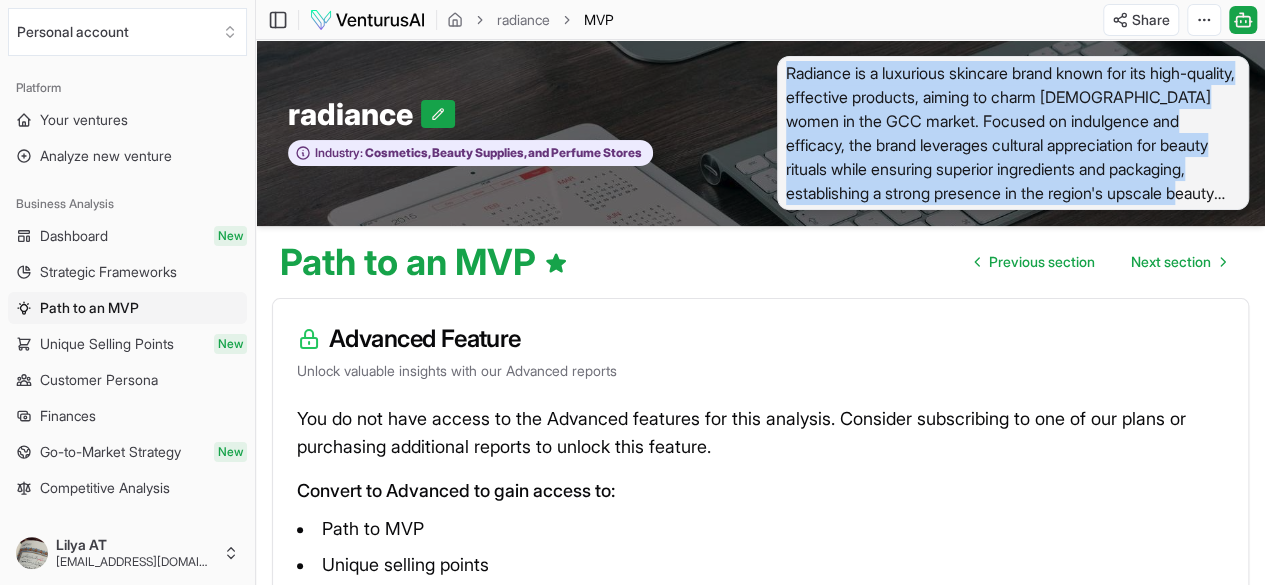 click on "Strategic Frameworks" at bounding box center (108, 272) 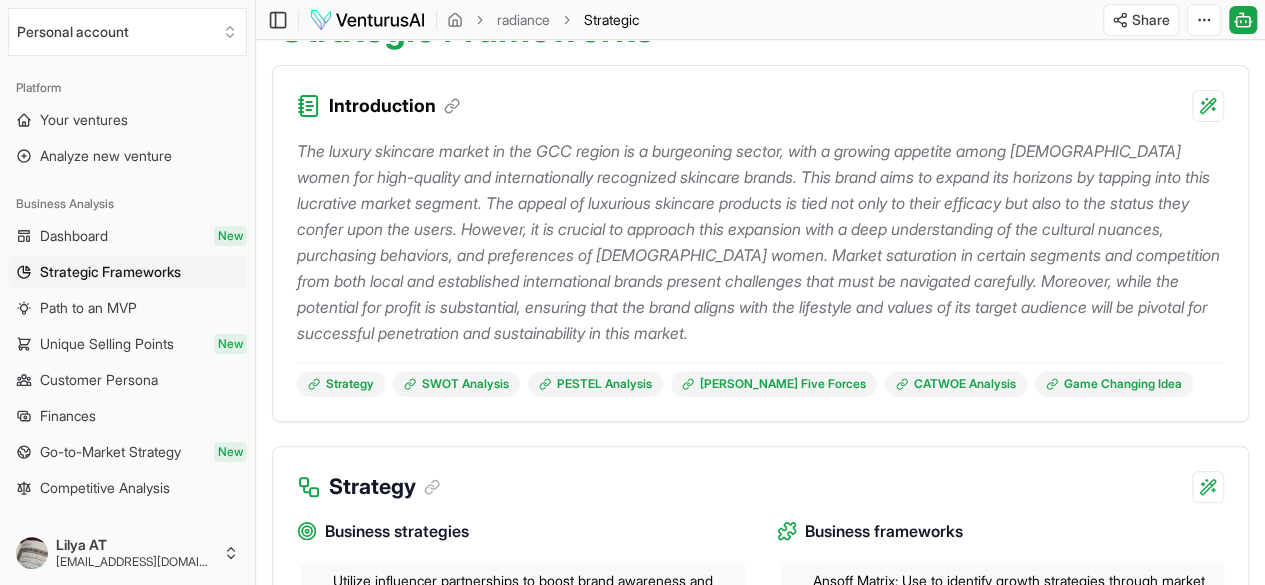 scroll, scrollTop: 238, scrollLeft: 0, axis: vertical 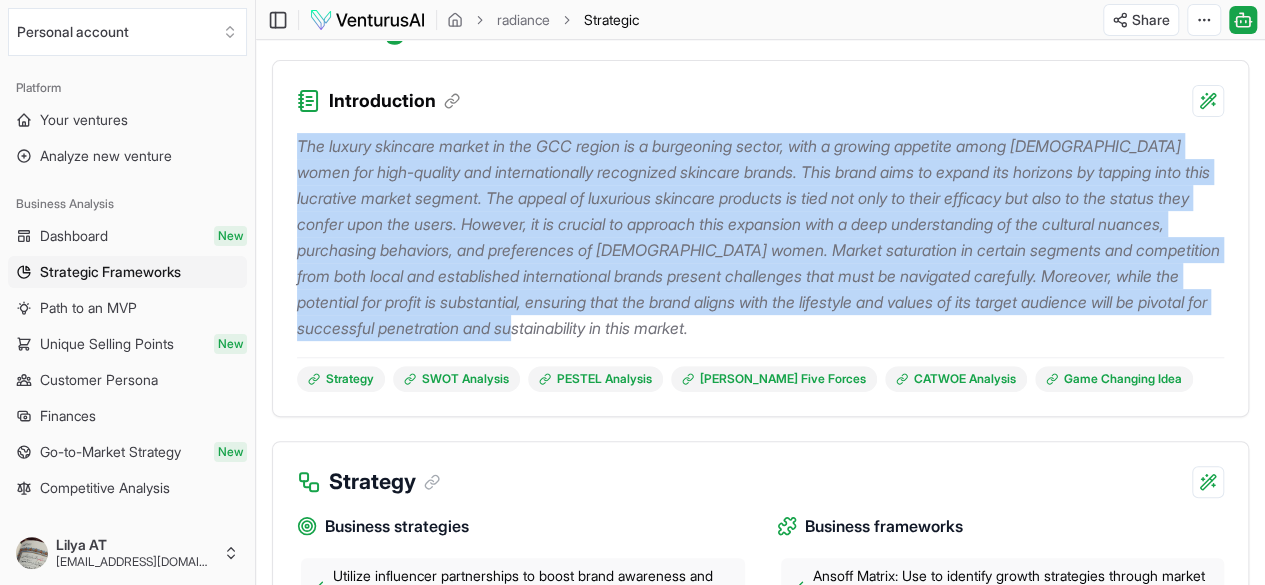 drag, startPoint x: 300, startPoint y: 155, endPoint x: 823, endPoint y: 337, distance: 553.7626 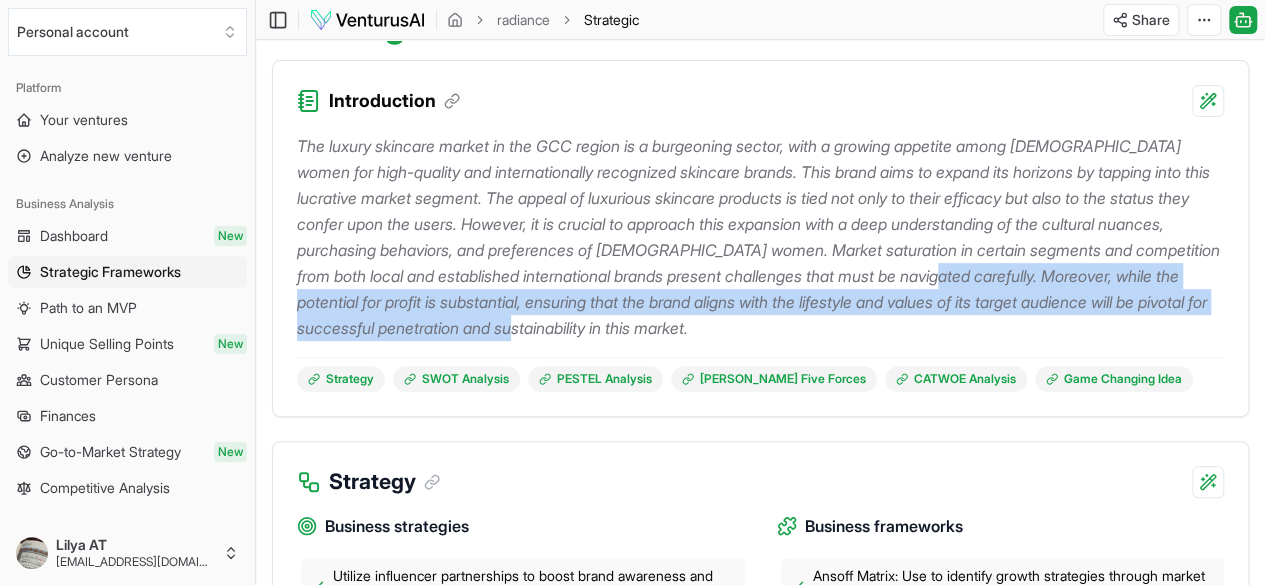 drag, startPoint x: 1097, startPoint y: 283, endPoint x: 796, endPoint y: 334, distance: 305.29004 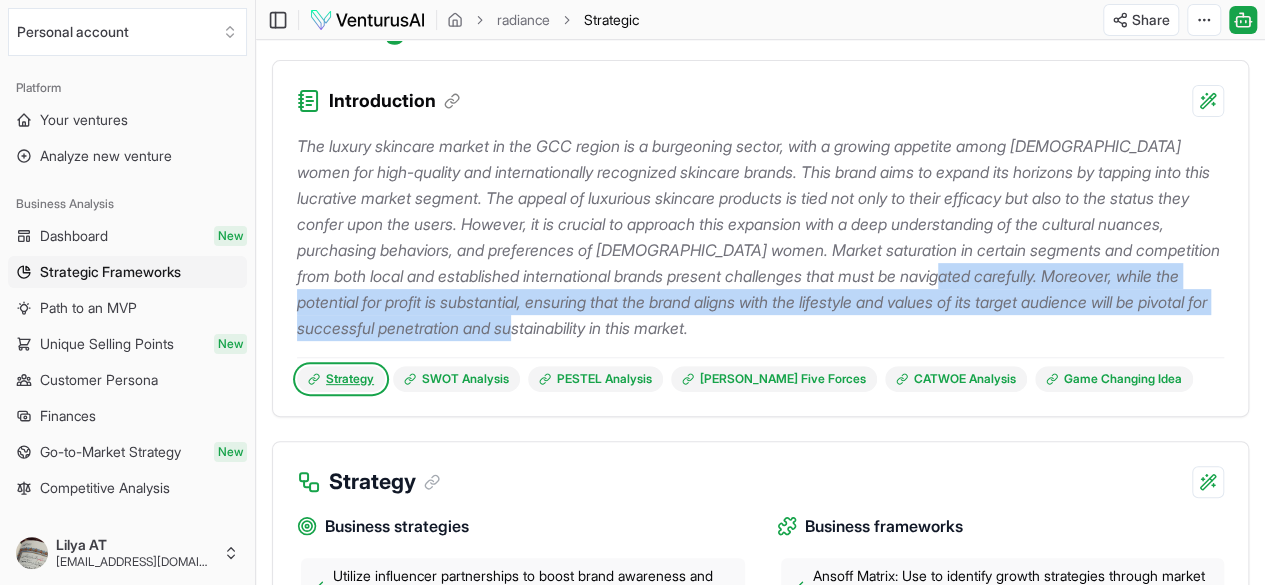 click on "Strategy" at bounding box center (341, 379) 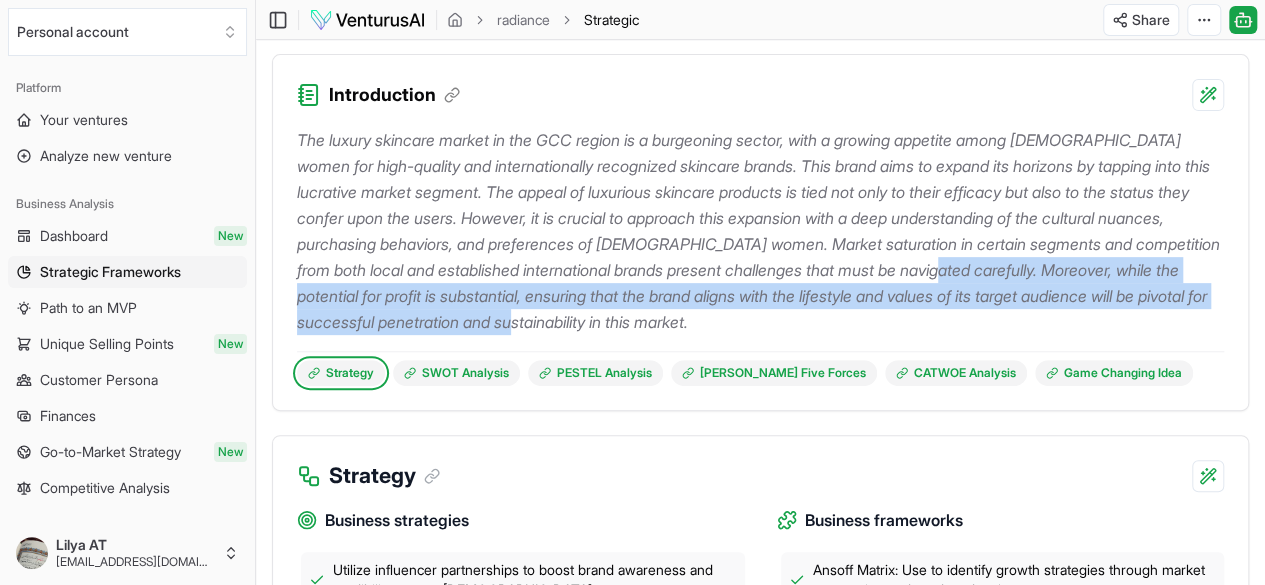 scroll, scrollTop: 239, scrollLeft: 0, axis: vertical 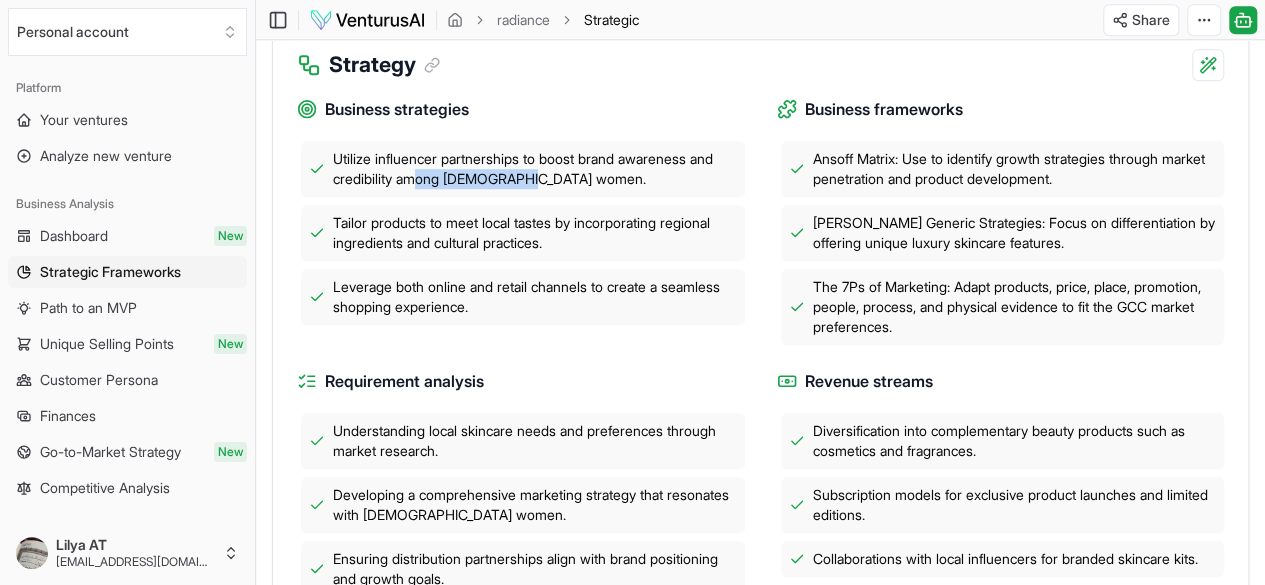 drag, startPoint x: 543, startPoint y: 184, endPoint x: 418, endPoint y: 179, distance: 125.09996 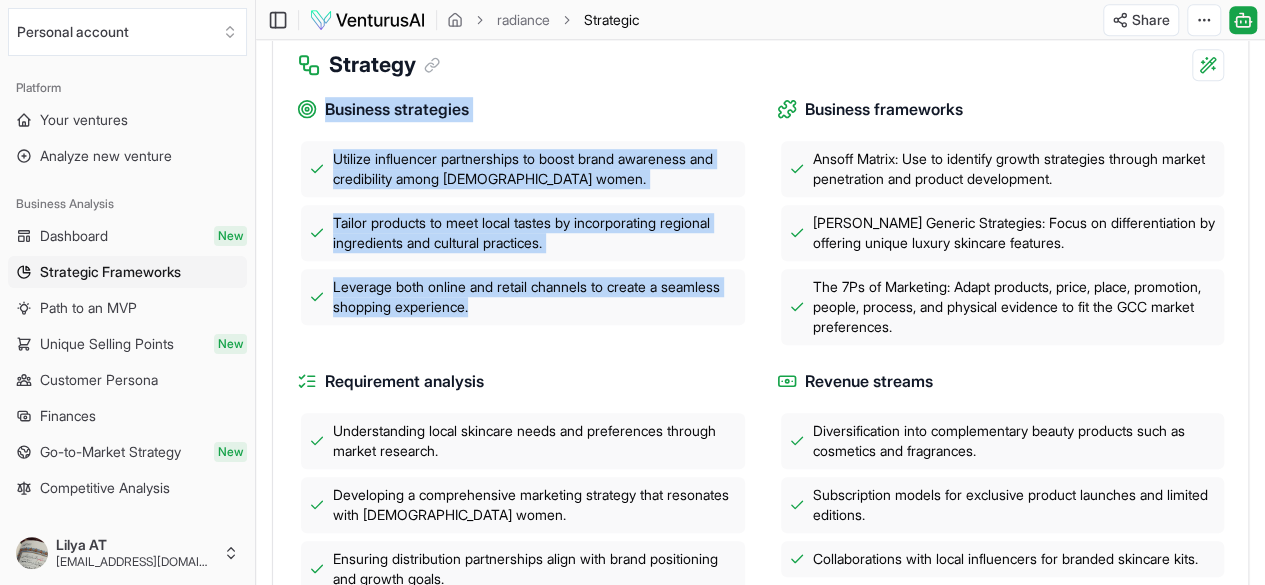 drag, startPoint x: 327, startPoint y: 111, endPoint x: 553, endPoint y: 320, distance: 307.82626 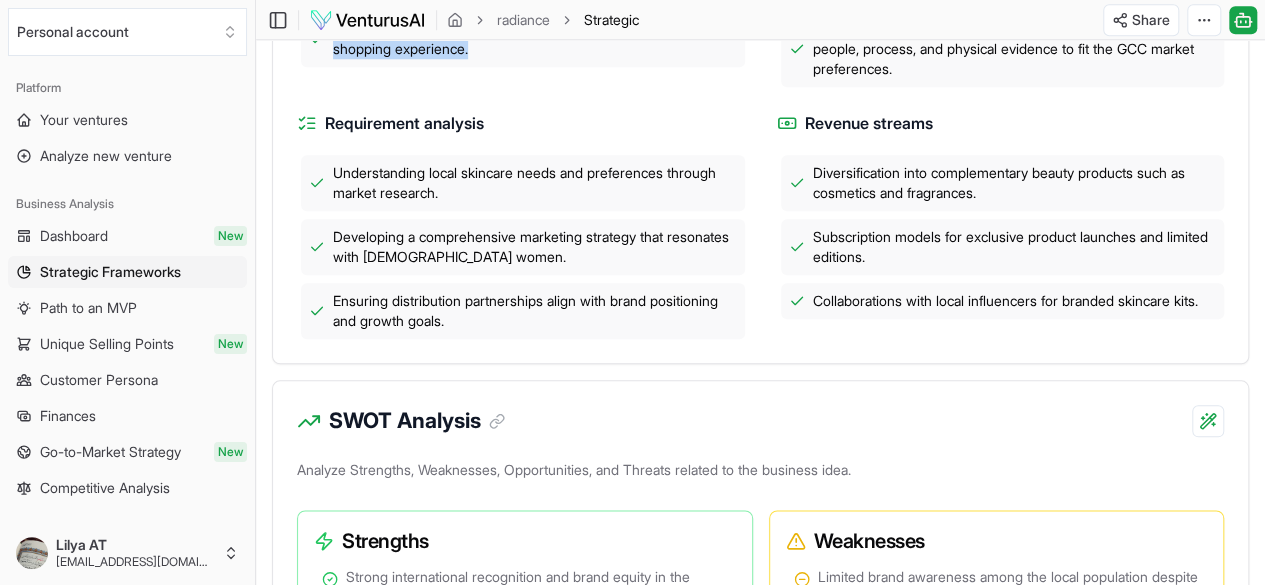 scroll, scrollTop: 914, scrollLeft: 0, axis: vertical 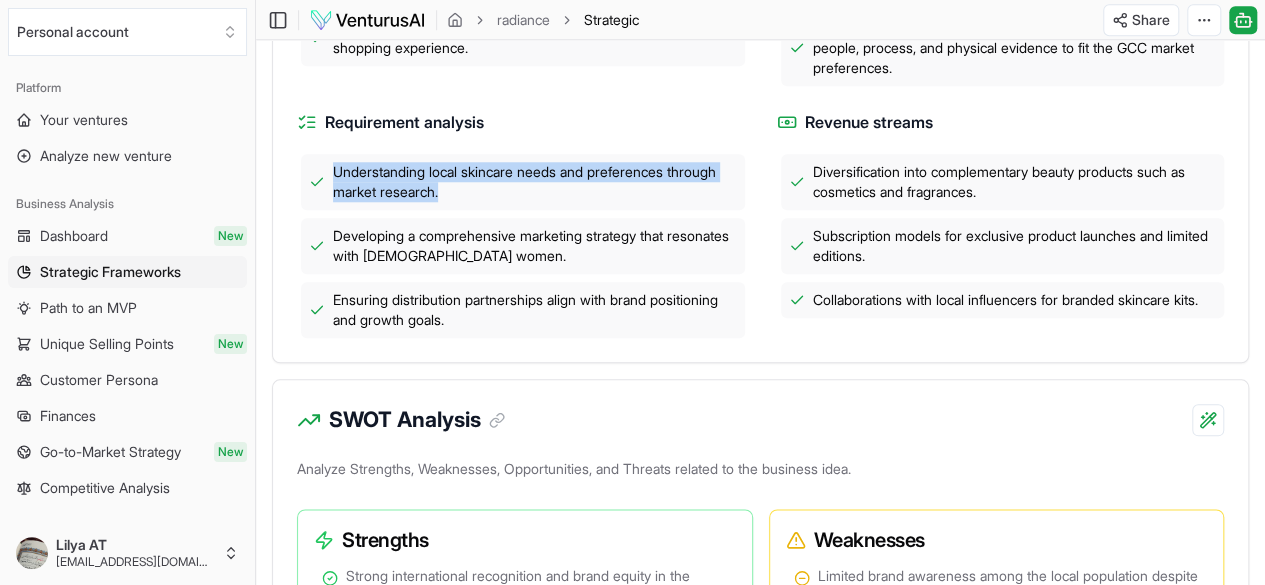 drag, startPoint x: 507, startPoint y: 195, endPoint x: 322, endPoint y: 177, distance: 185.87361 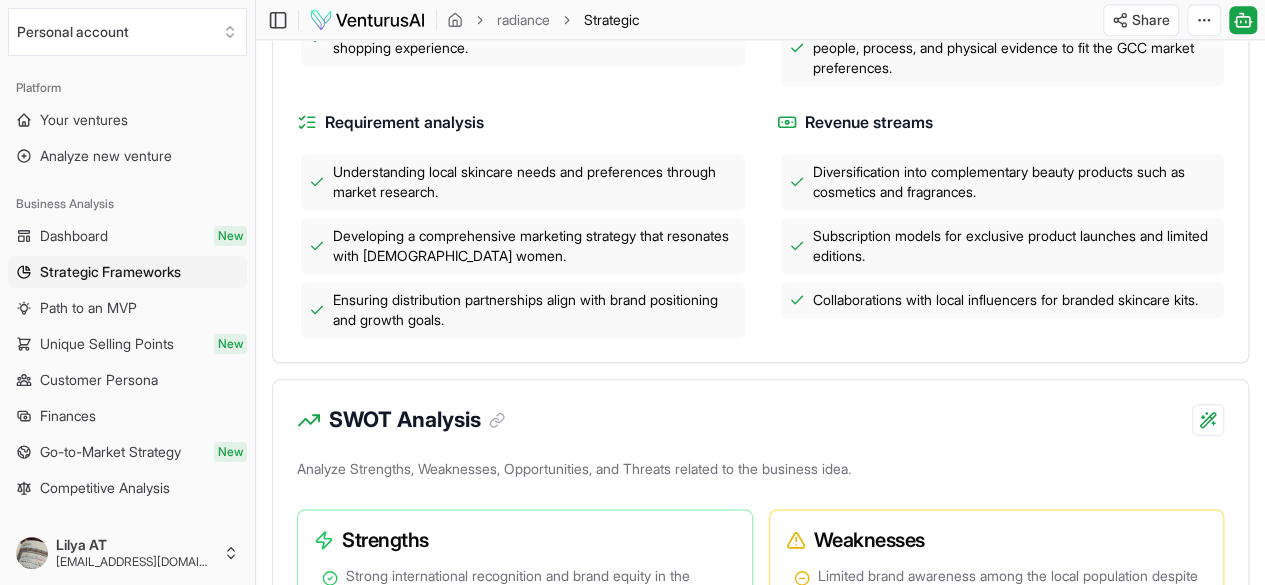 click on "Requirement analysis" at bounding box center [521, 122] 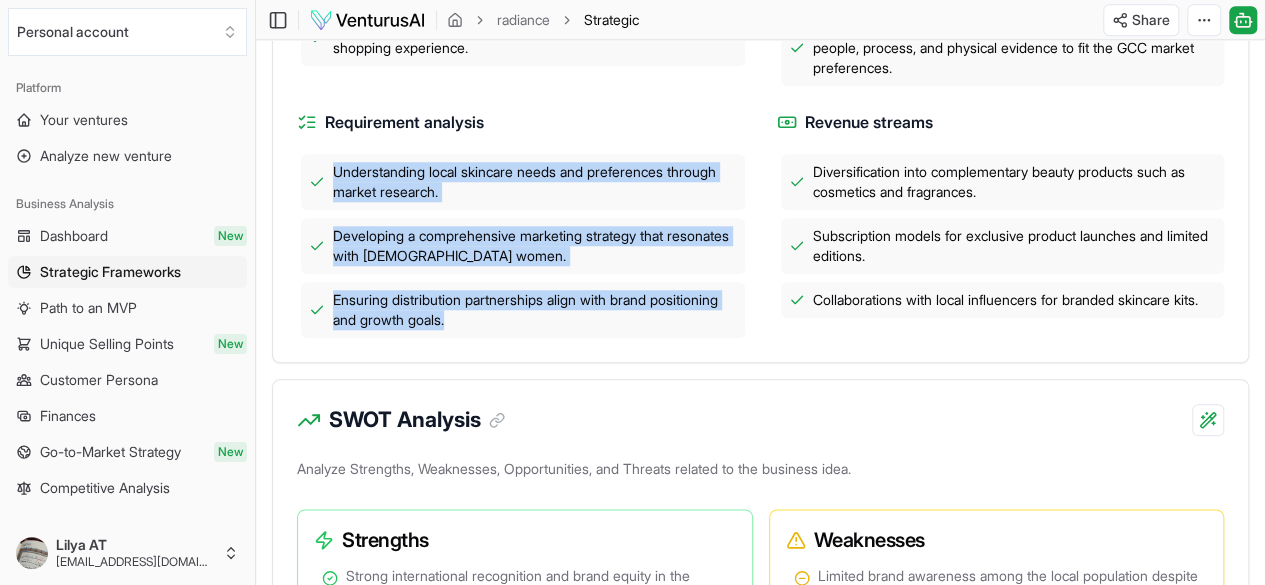 drag, startPoint x: 334, startPoint y: 176, endPoint x: 542, endPoint y: 325, distance: 255.8613 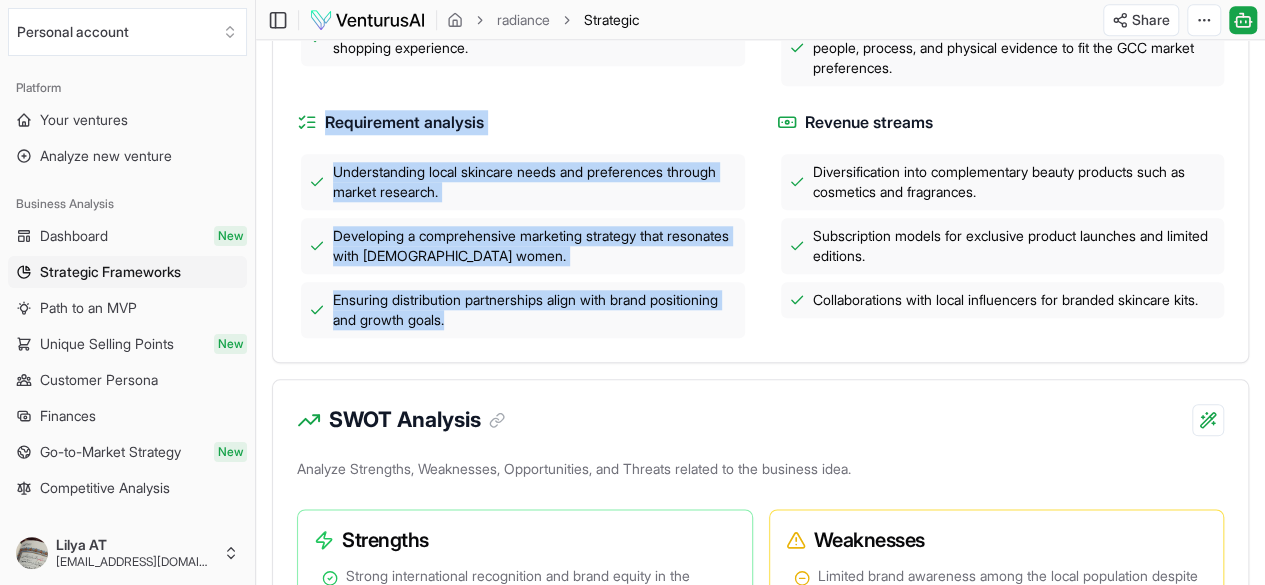 drag, startPoint x: 328, startPoint y: 129, endPoint x: 530, endPoint y: 331, distance: 285.67114 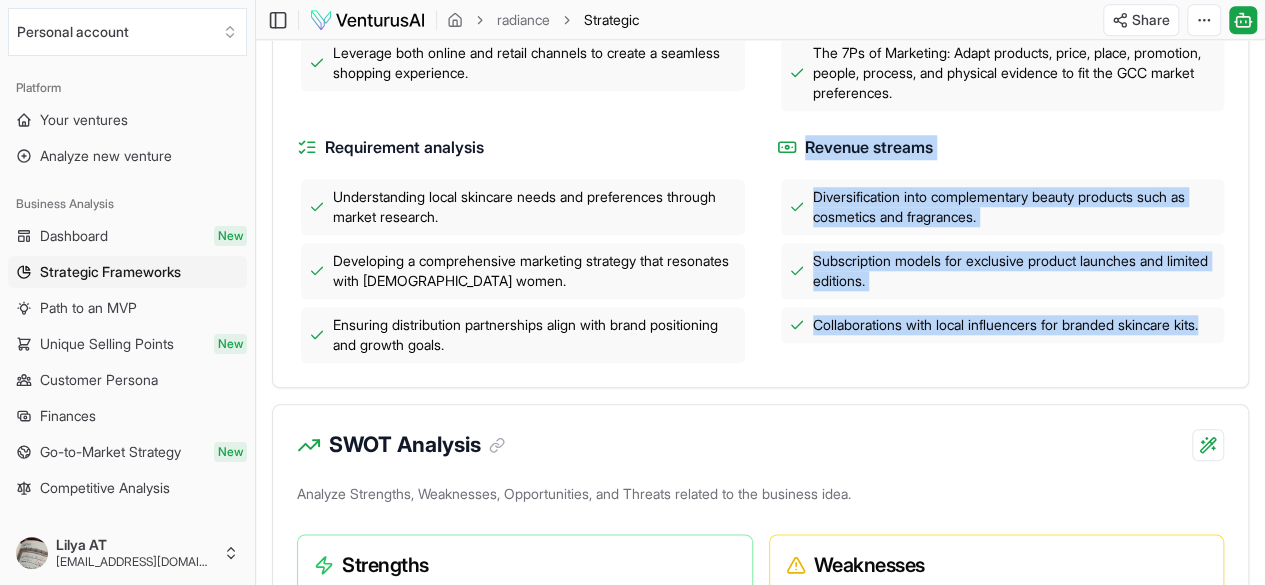 drag, startPoint x: 804, startPoint y: 154, endPoint x: 889, endPoint y: 345, distance: 209.0598 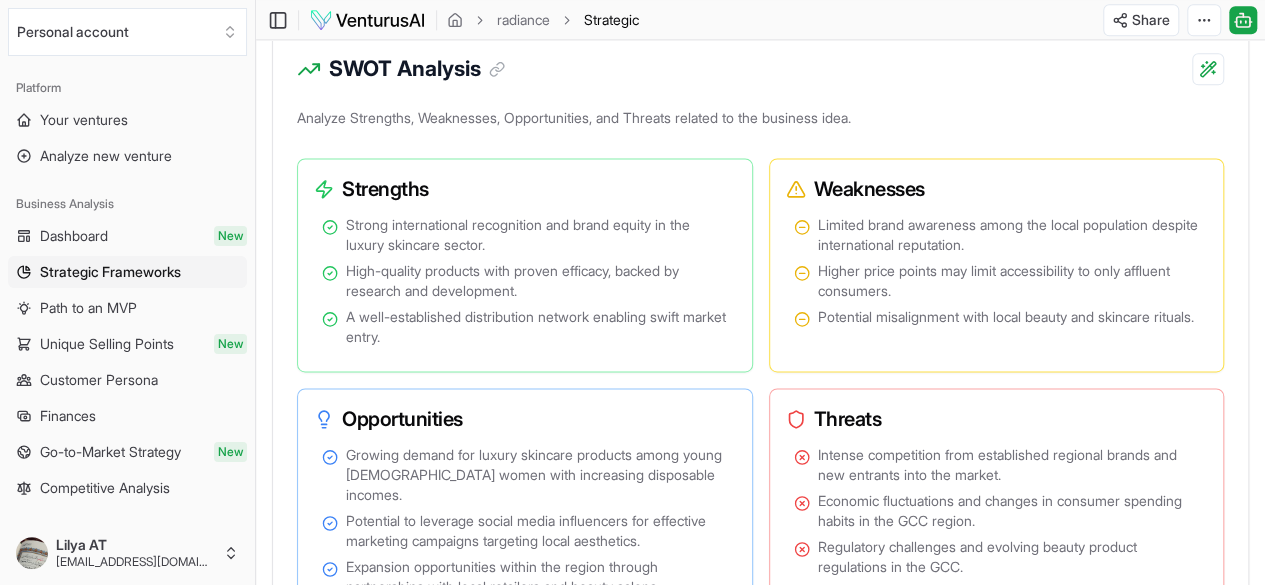 scroll, scrollTop: 1266, scrollLeft: 0, axis: vertical 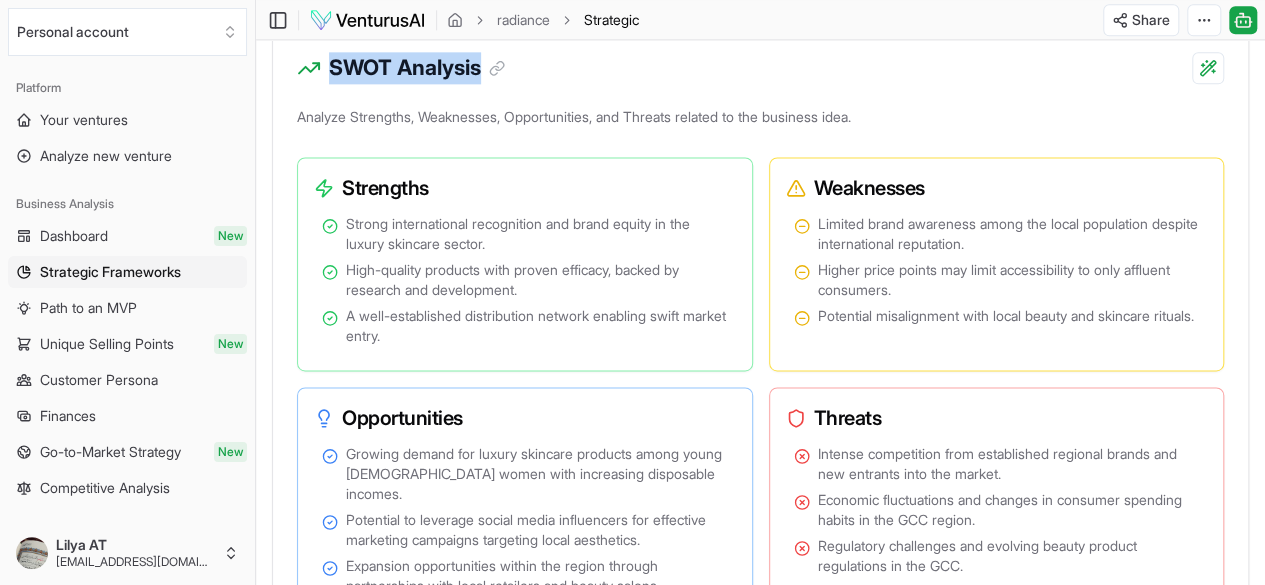 drag, startPoint x: 483, startPoint y: 73, endPoint x: 330, endPoint y: 69, distance: 153.05228 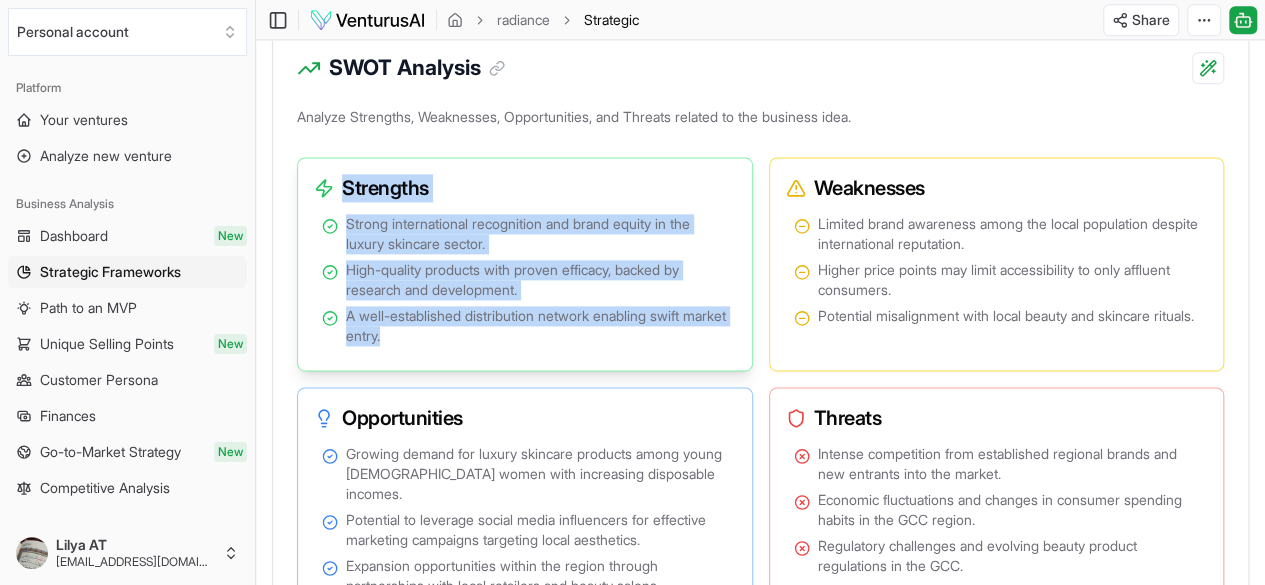 drag, startPoint x: 344, startPoint y: 191, endPoint x: 444, endPoint y: 348, distance: 186.14243 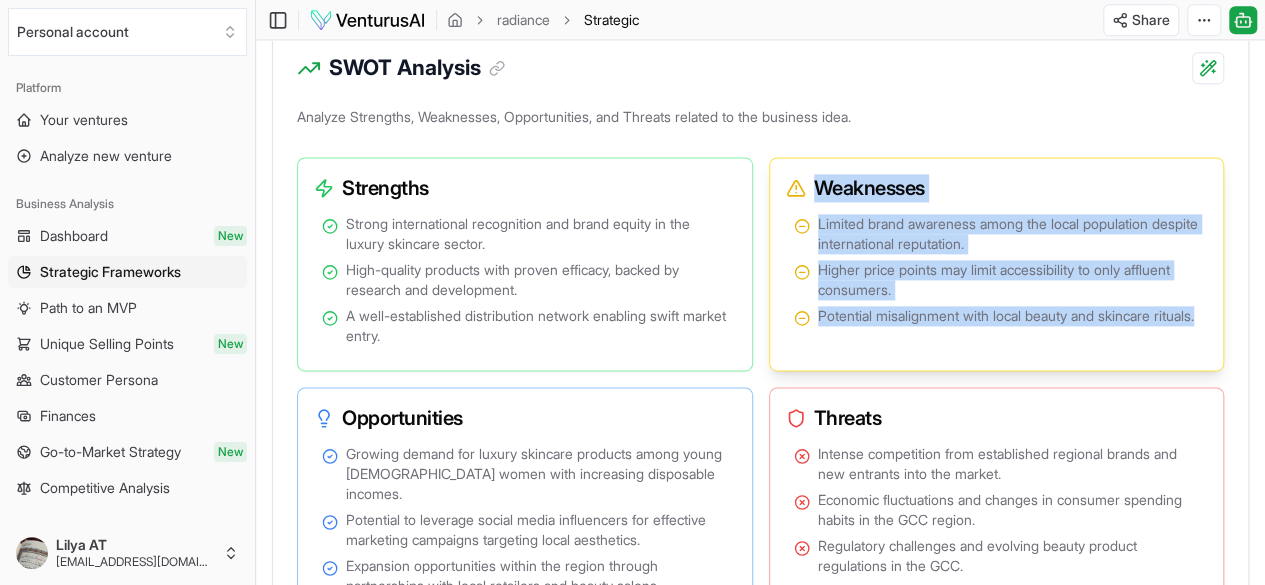 drag, startPoint x: 818, startPoint y: 189, endPoint x: 904, endPoint y: 342, distance: 175.51353 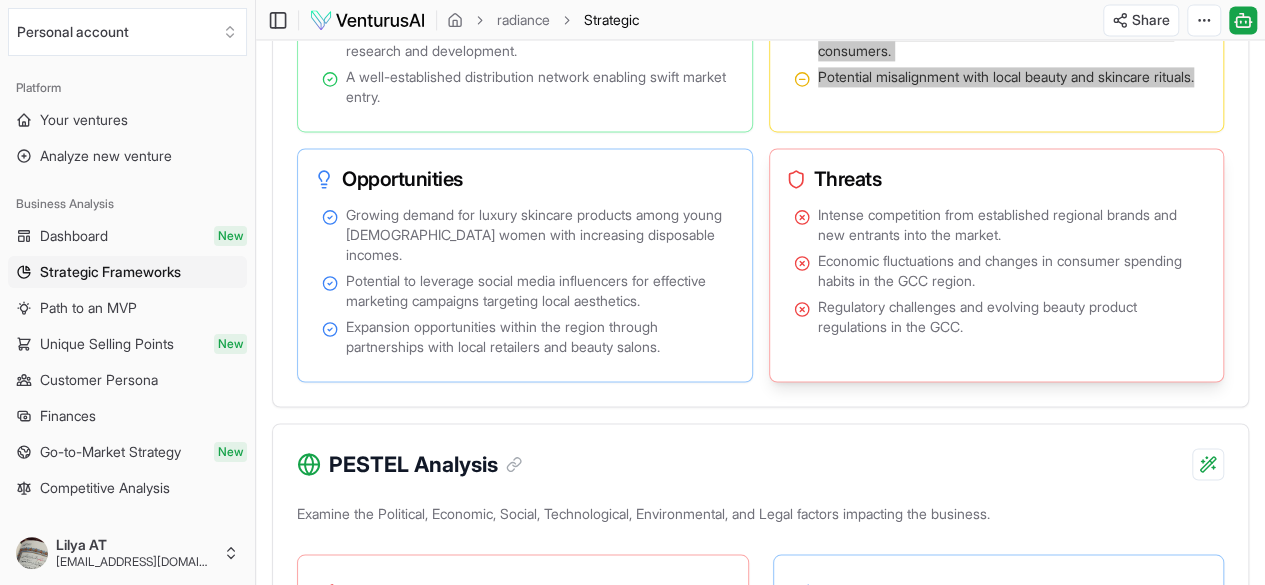 scroll, scrollTop: 1506, scrollLeft: 0, axis: vertical 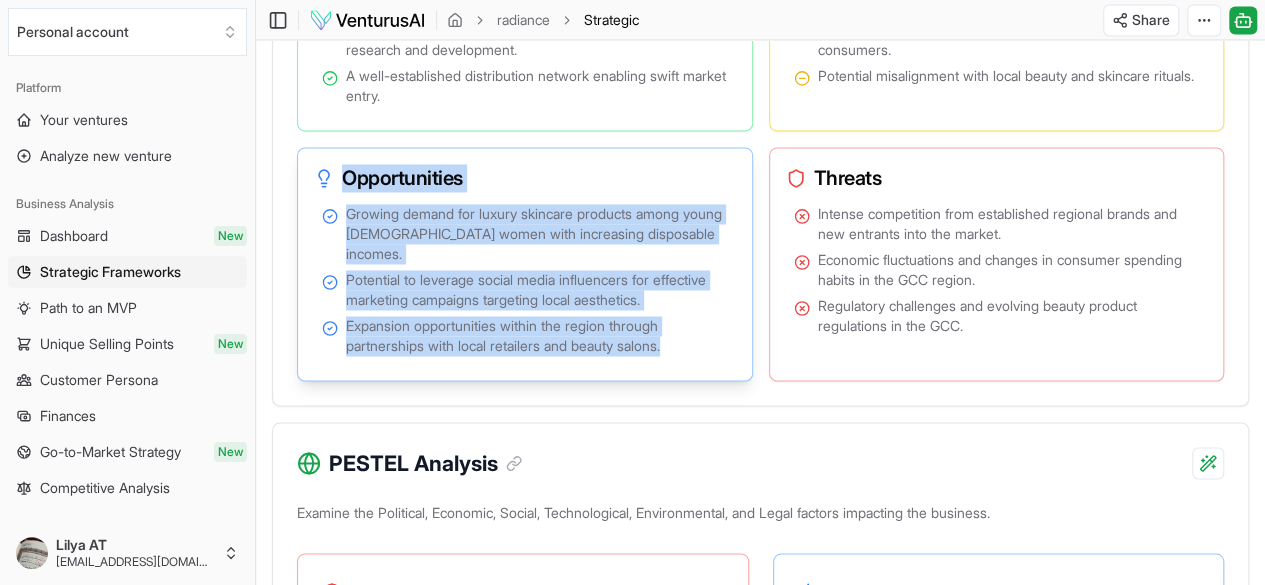 drag, startPoint x: 346, startPoint y: 184, endPoint x: 687, endPoint y: 330, distance: 370.9407 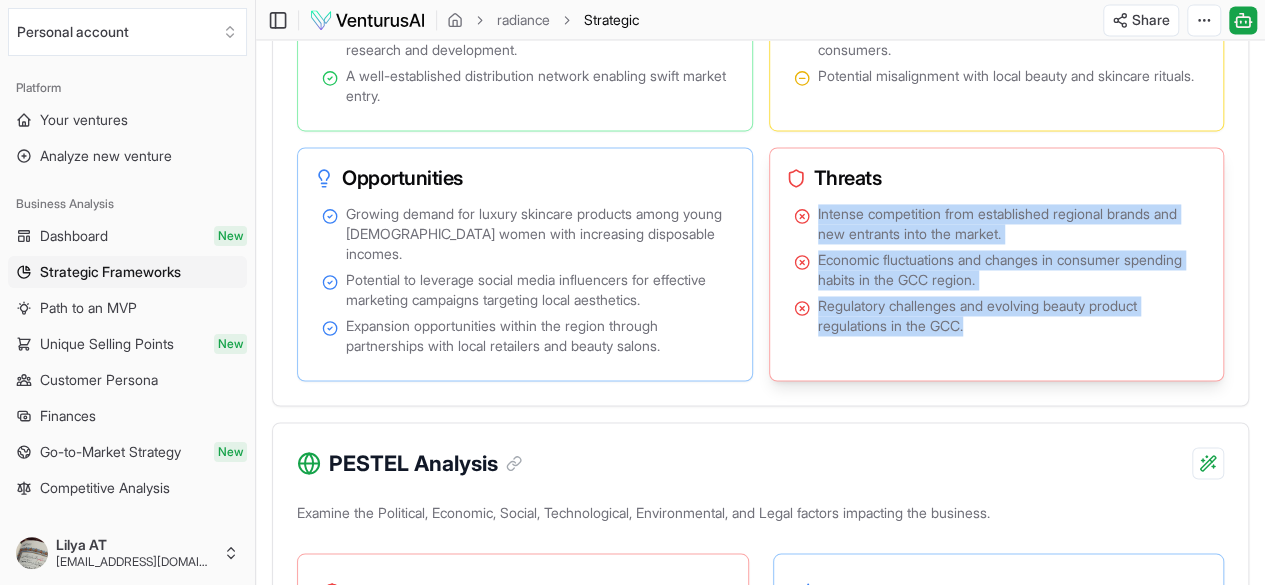 drag, startPoint x: 817, startPoint y: 217, endPoint x: 978, endPoint y: 335, distance: 199.61212 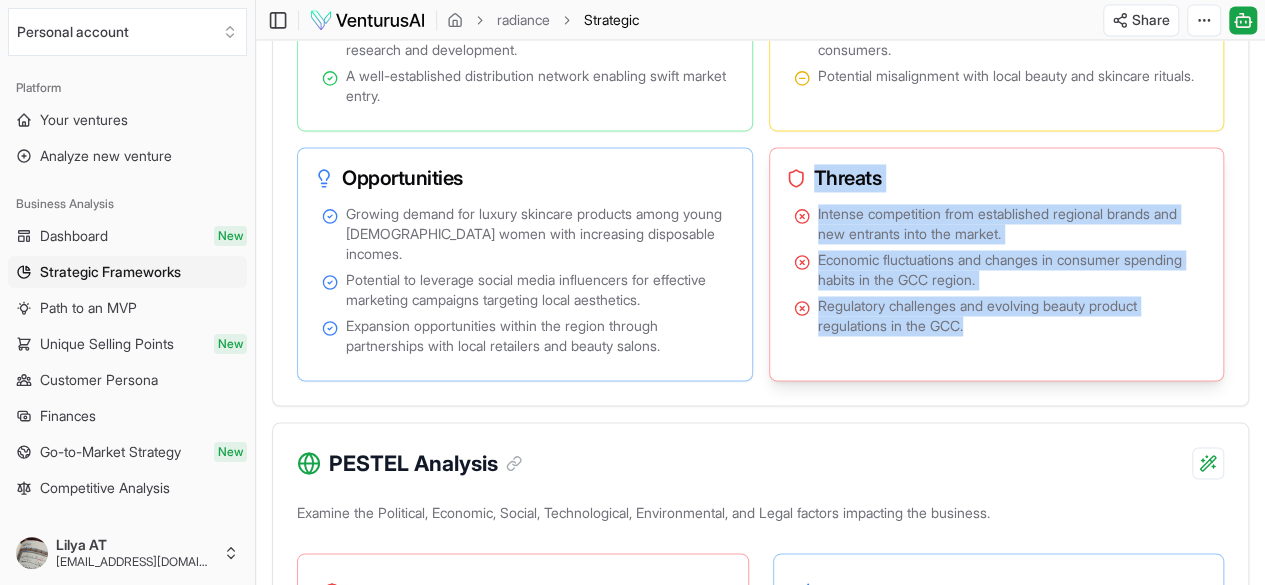 drag, startPoint x: 816, startPoint y: 179, endPoint x: 978, endPoint y: 328, distance: 220.10225 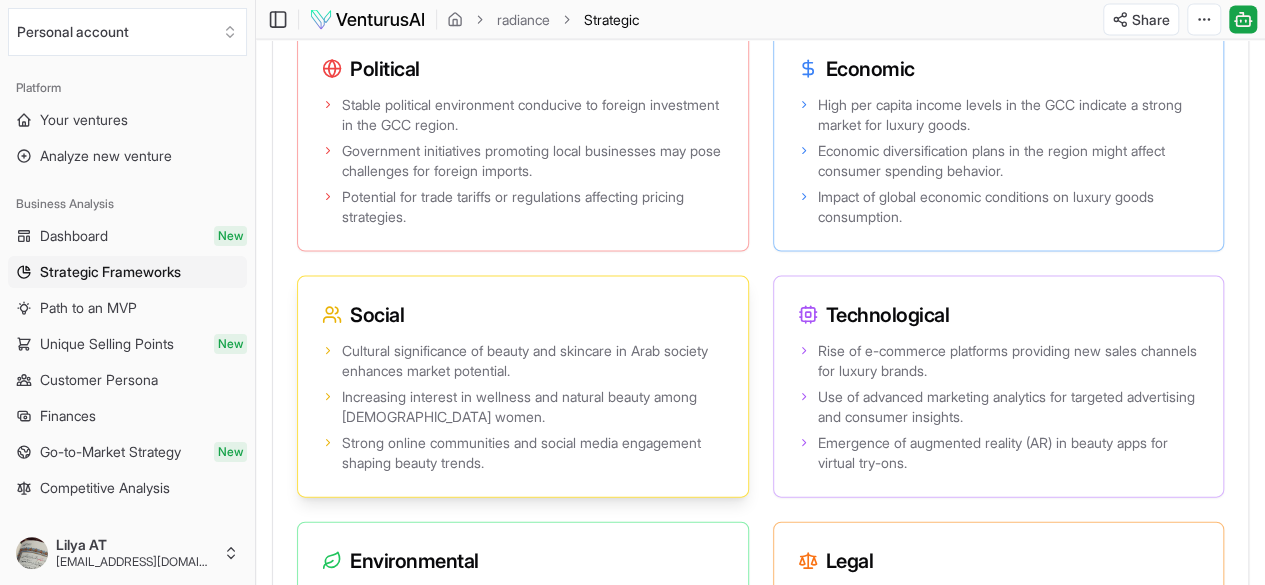 scroll, scrollTop: 2031, scrollLeft: 0, axis: vertical 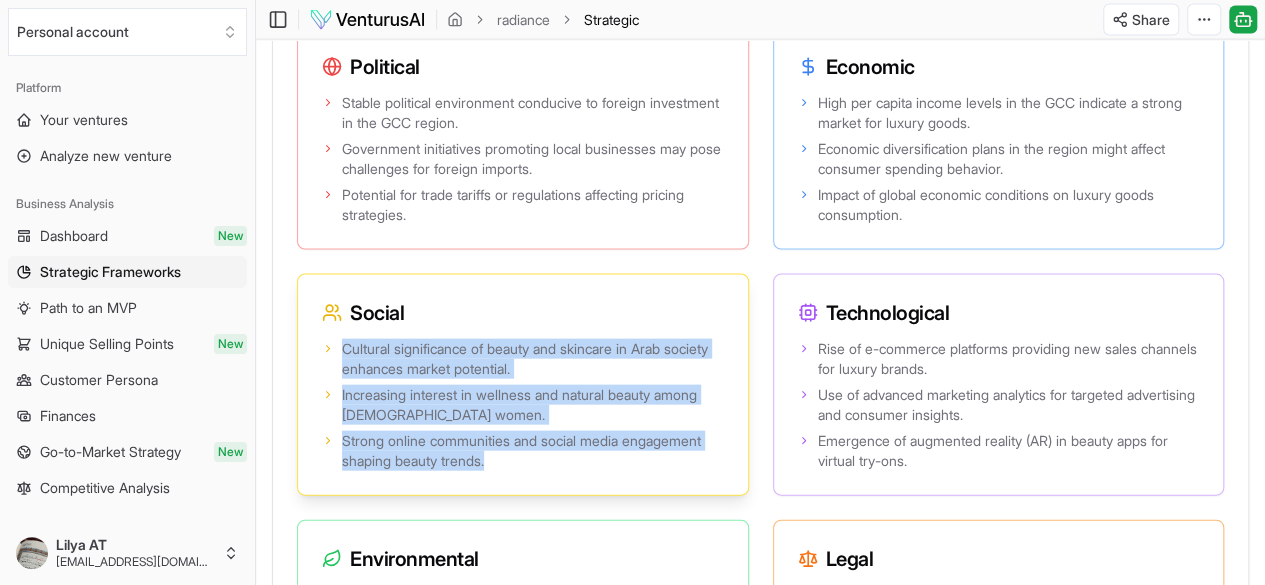 drag, startPoint x: 979, startPoint y: 85, endPoint x: 1171, endPoint y: 254, distance: 255.78311 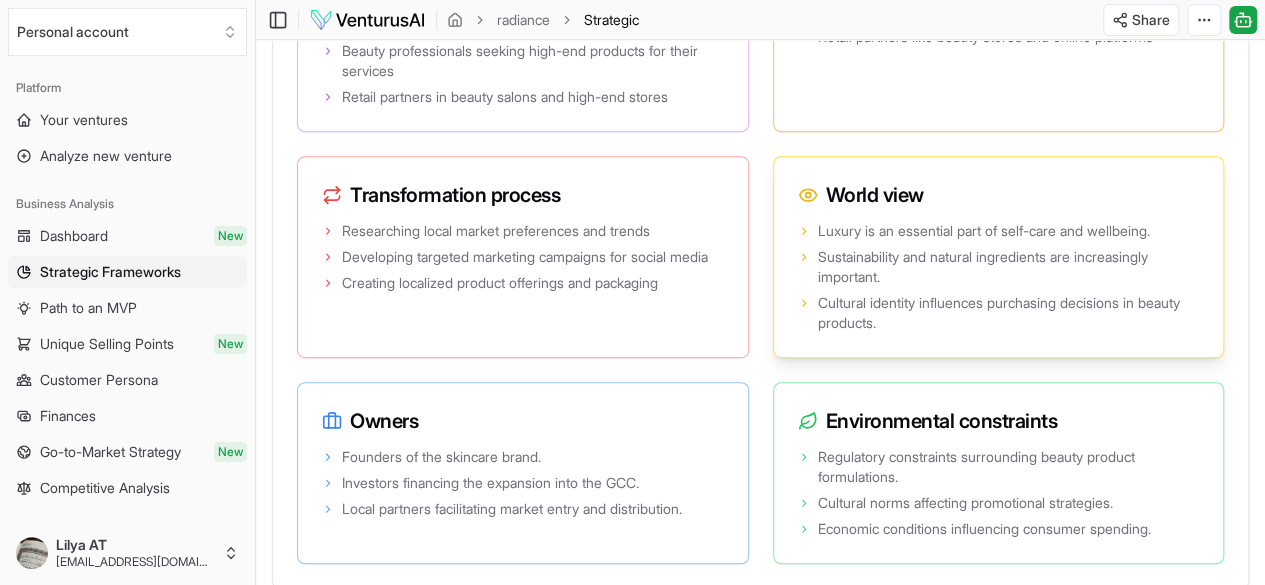 scroll, scrollTop: 4203, scrollLeft: 0, axis: vertical 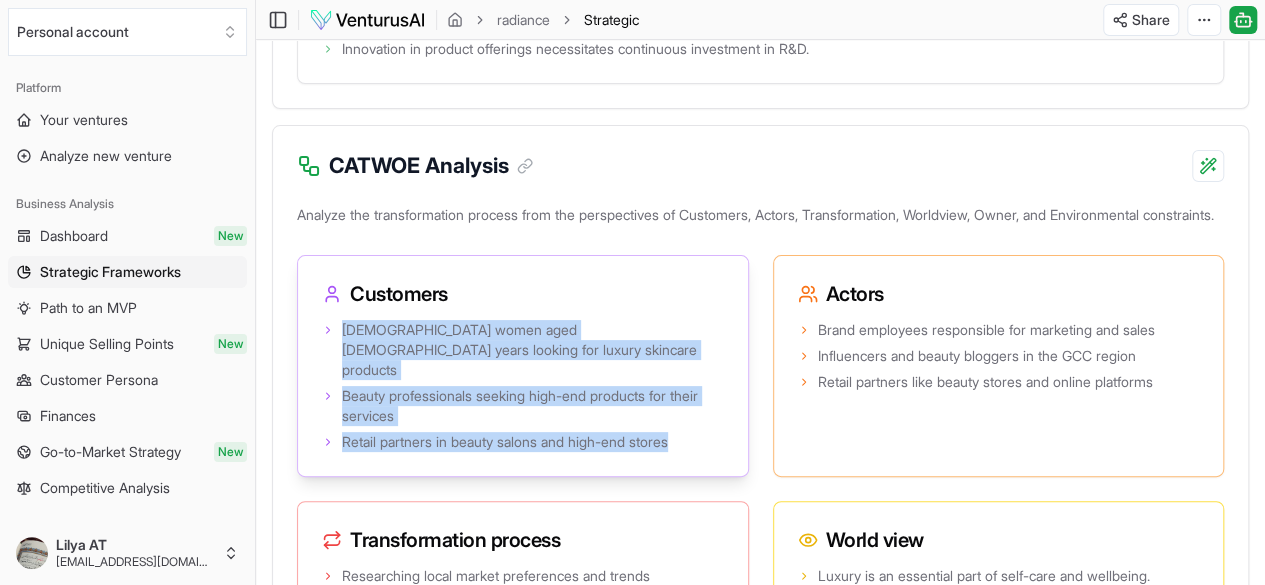 drag, startPoint x: 344, startPoint y: 201, endPoint x: 702, endPoint y: 301, distance: 371.7042 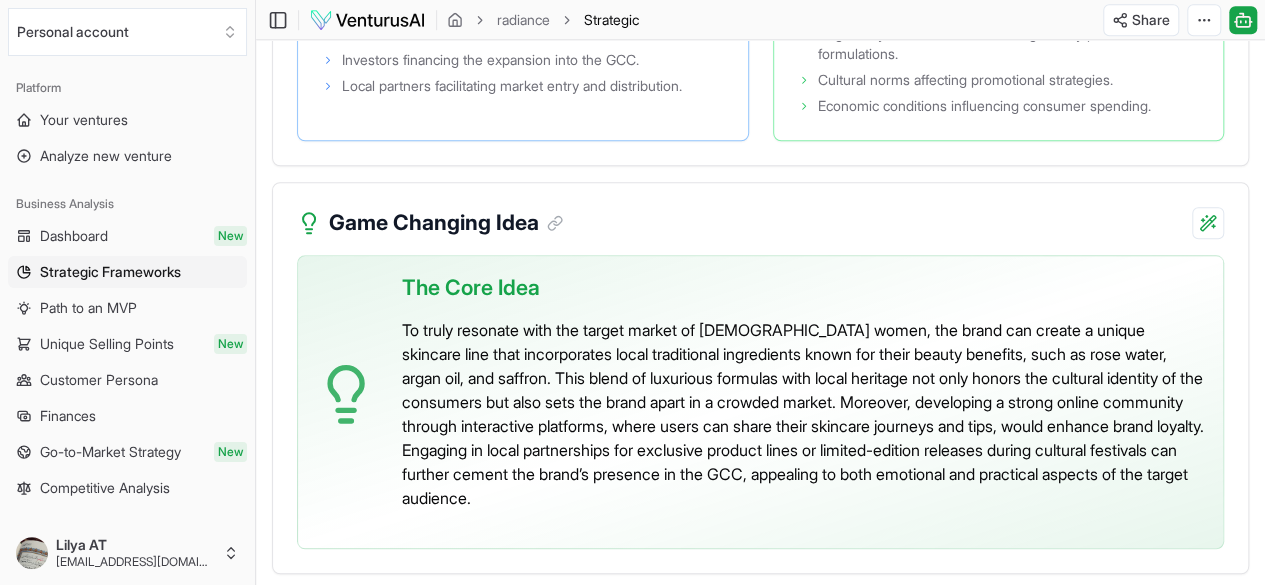 scroll, scrollTop: 4639, scrollLeft: 0, axis: vertical 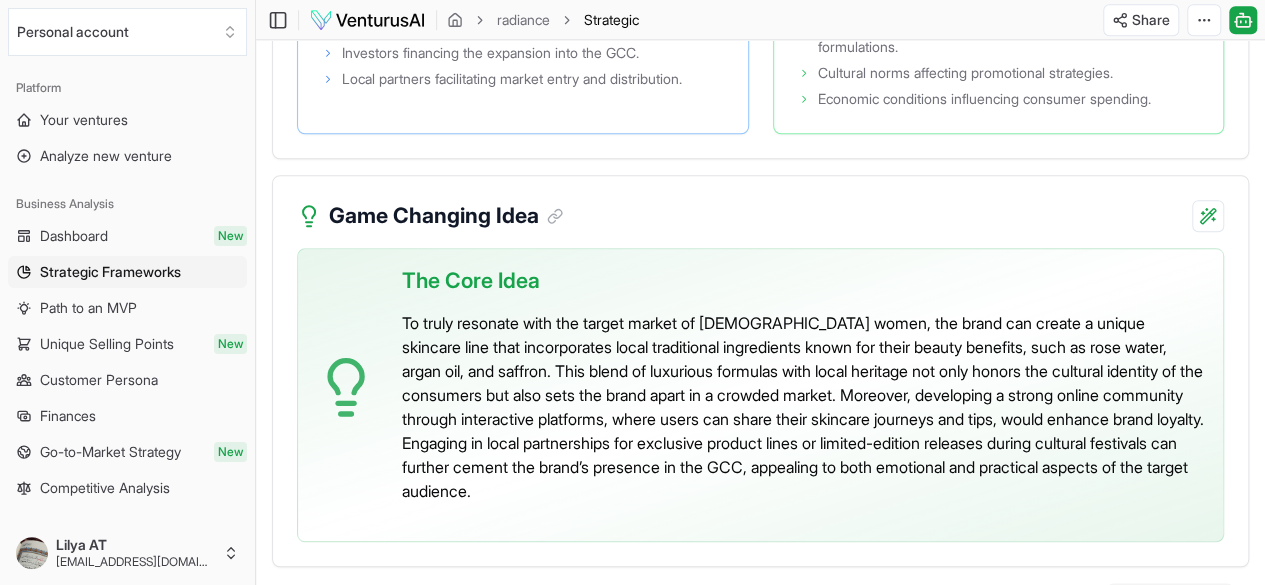 click on "Next section" at bounding box center [1163, 603] 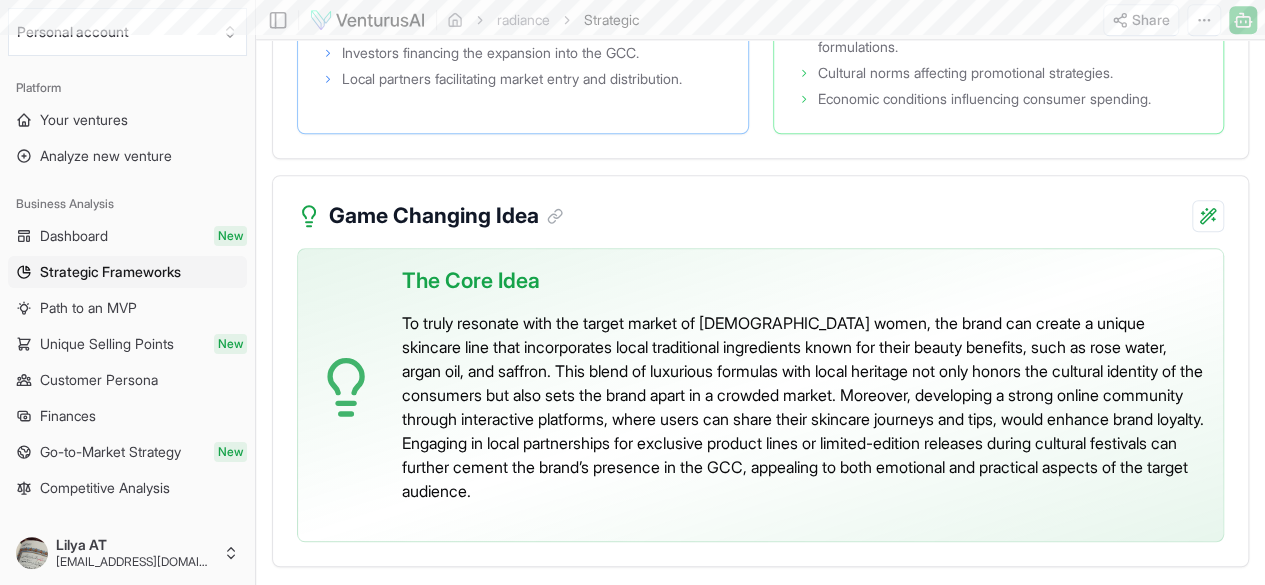 scroll, scrollTop: 0, scrollLeft: 0, axis: both 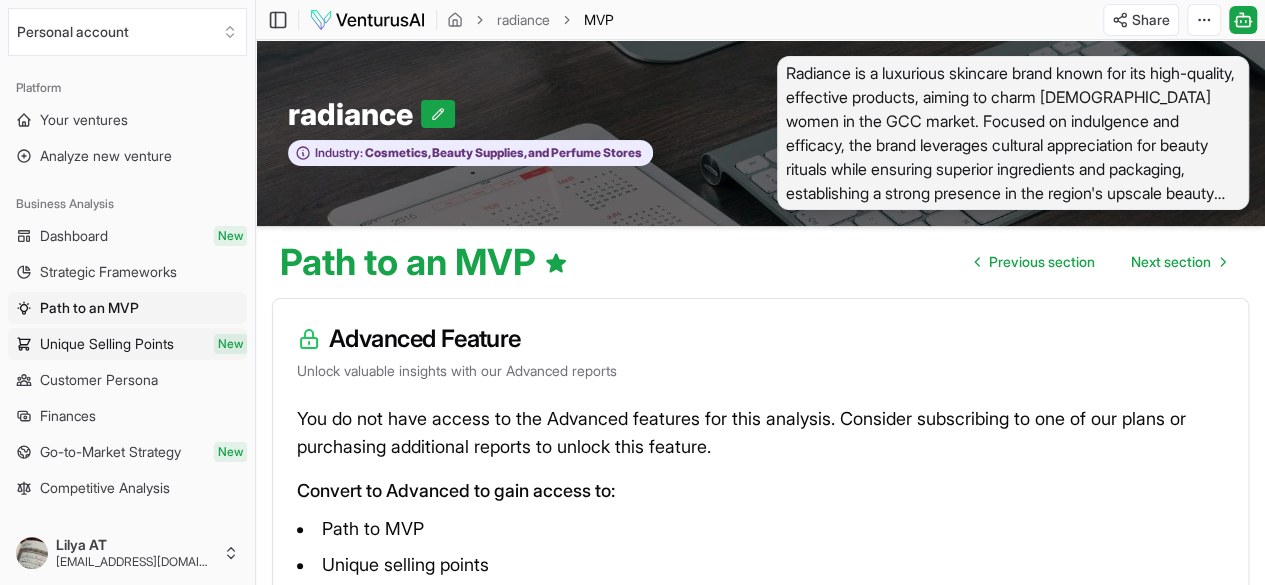 click on "Unique Selling Points" at bounding box center (107, 344) 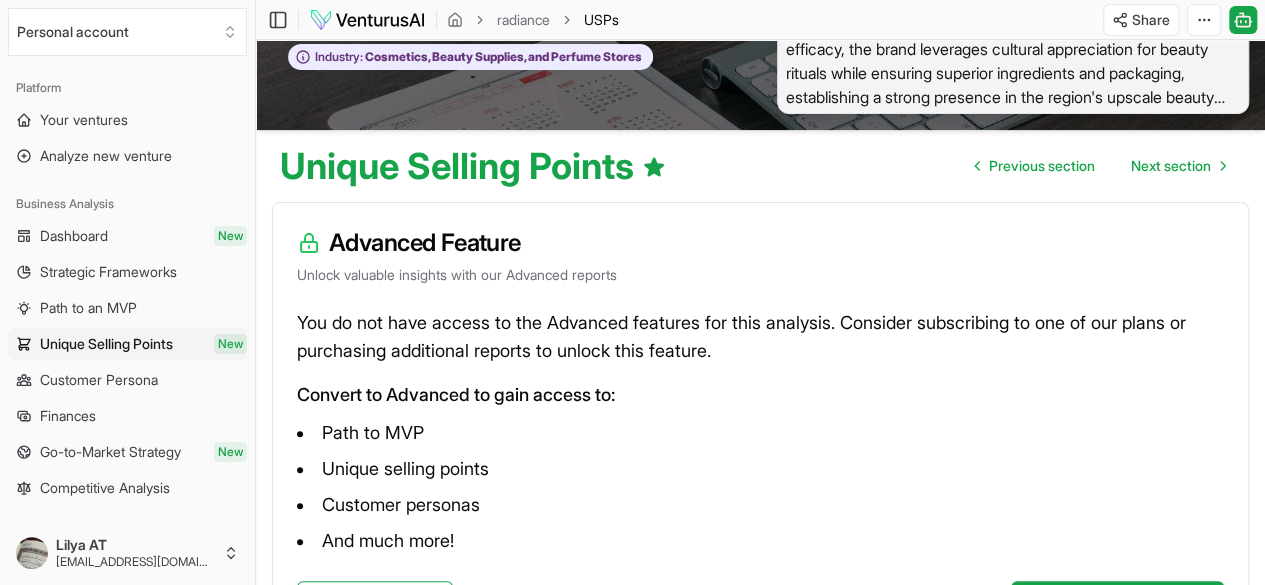 scroll, scrollTop: 64, scrollLeft: 0, axis: vertical 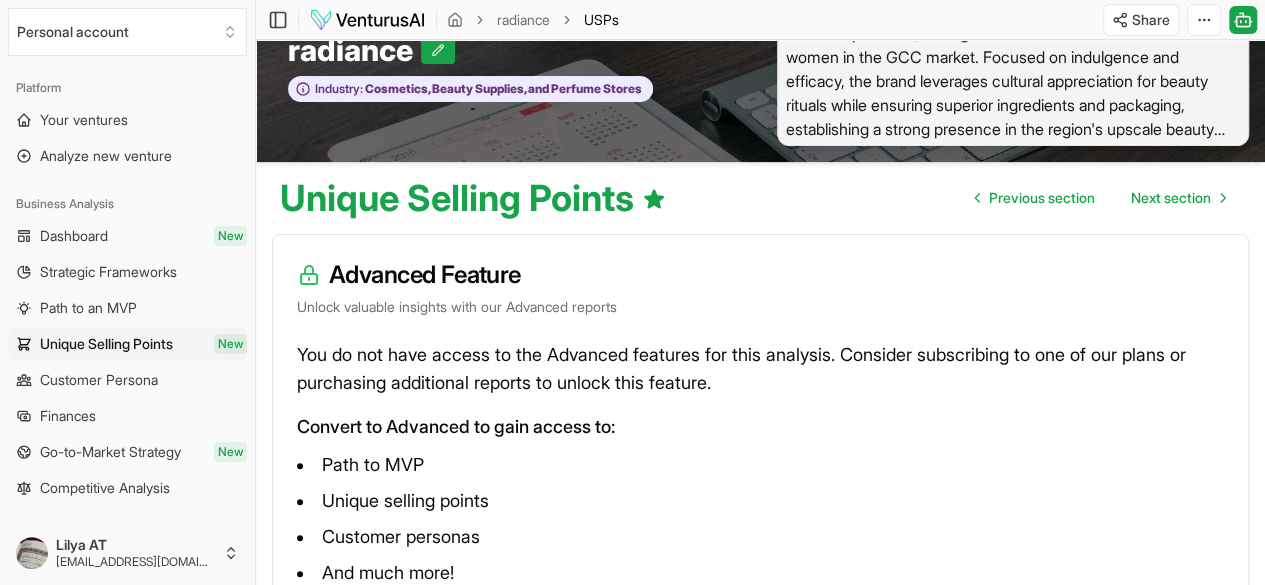 click on "Customer Persona" at bounding box center [99, 380] 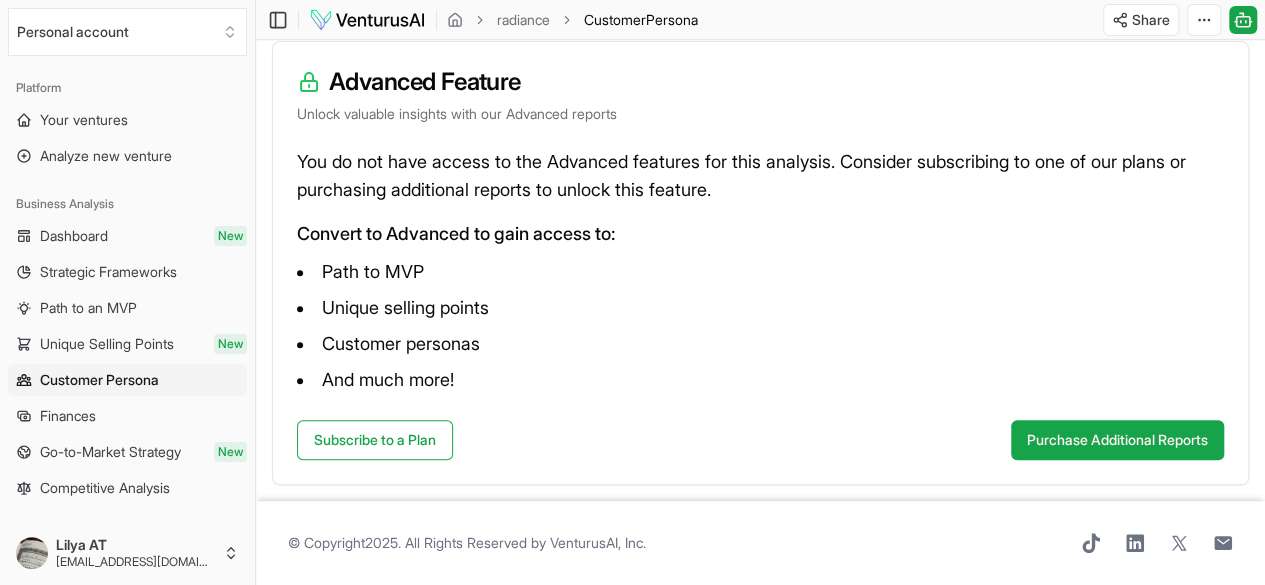 scroll, scrollTop: 279, scrollLeft: 0, axis: vertical 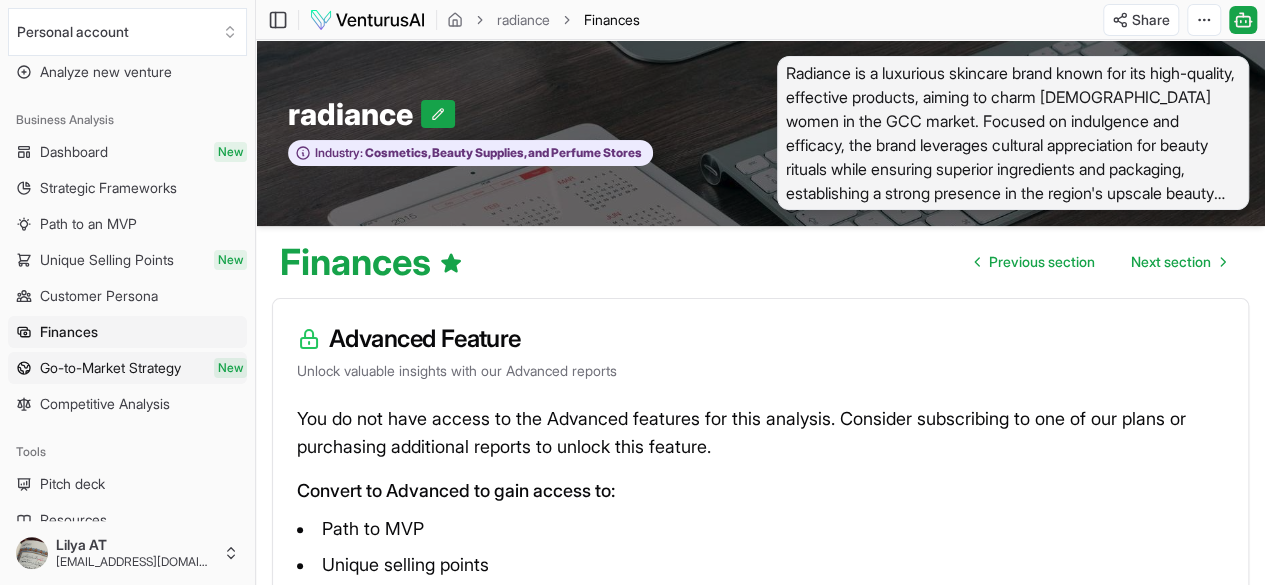 click on "Go-to-Market Strategy" at bounding box center [110, 368] 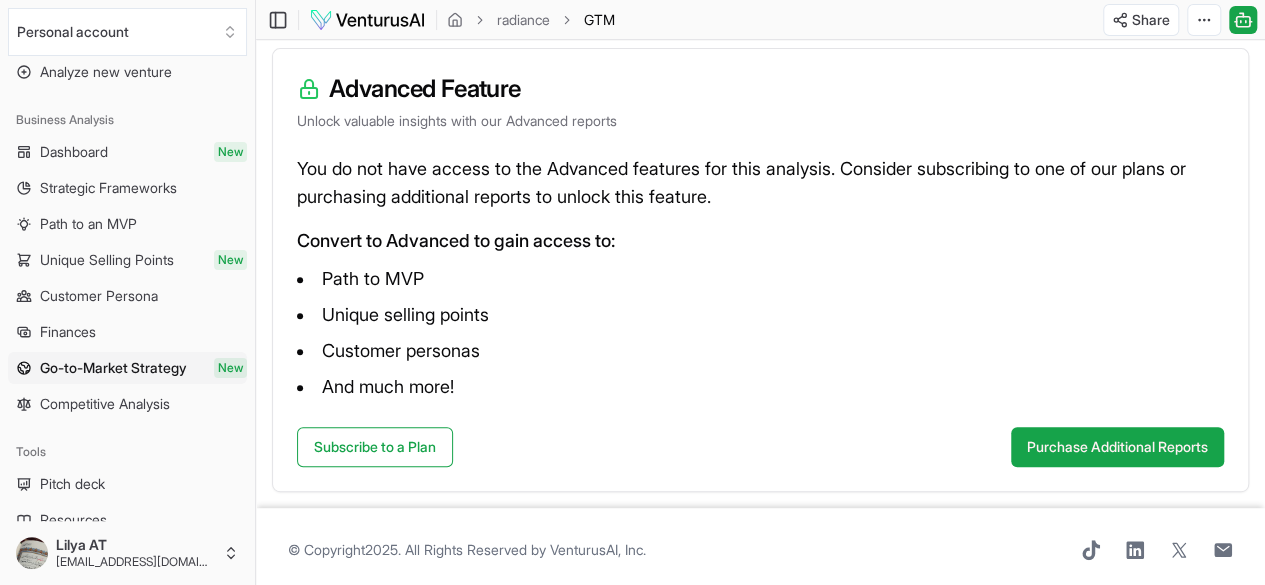 scroll, scrollTop: 279, scrollLeft: 0, axis: vertical 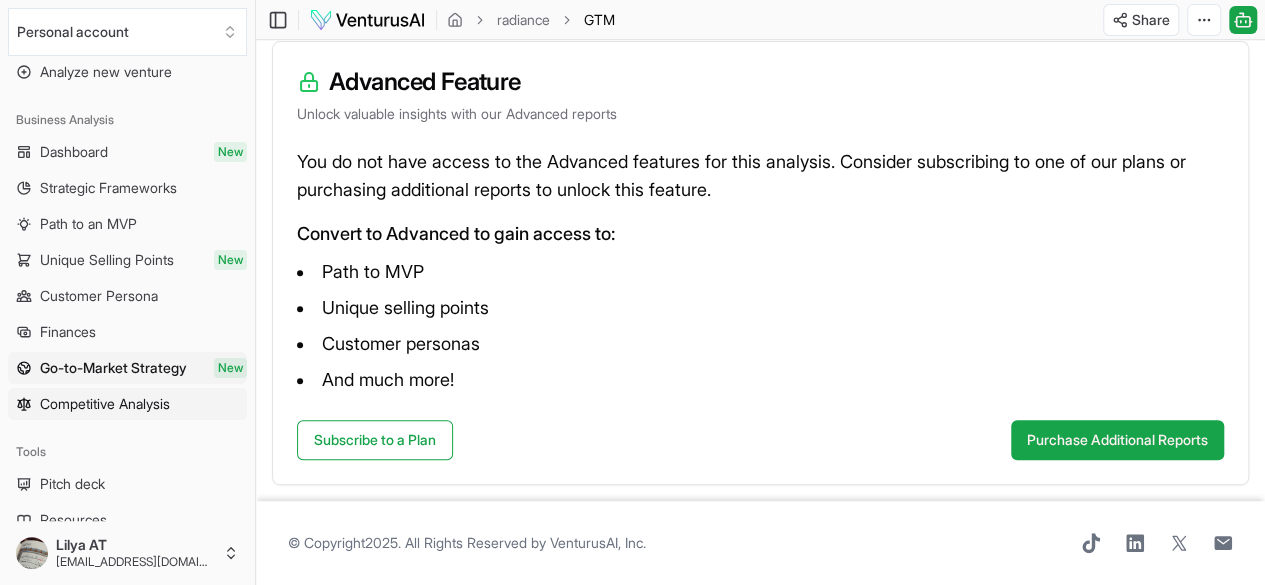 click on "Competitive Analysis" at bounding box center [105, 404] 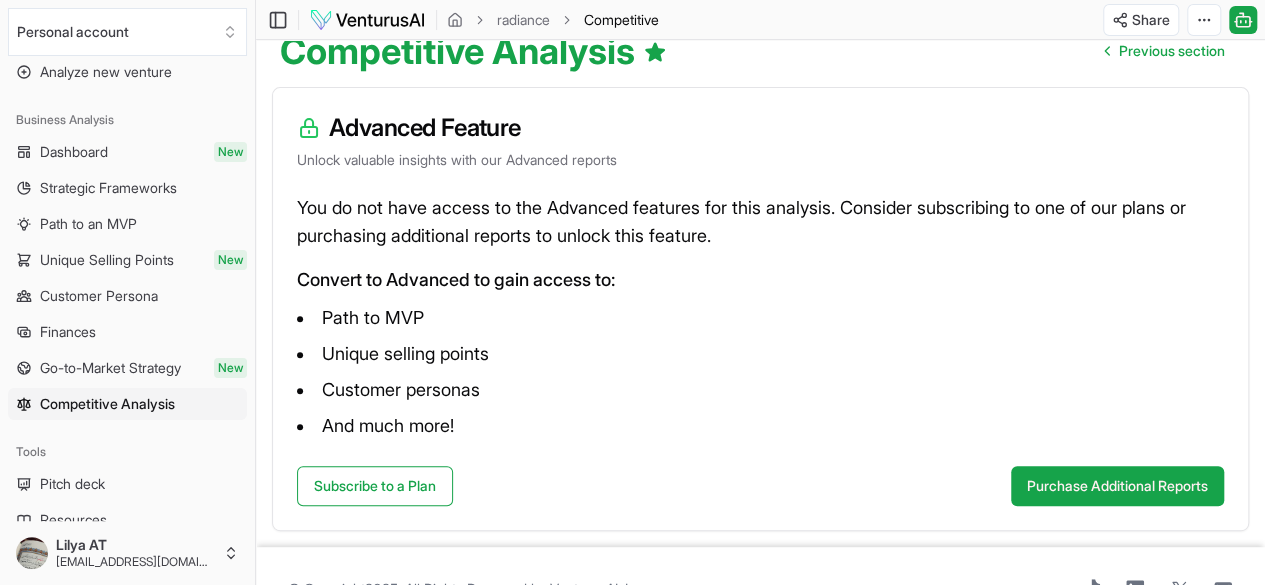 scroll, scrollTop: 215, scrollLeft: 0, axis: vertical 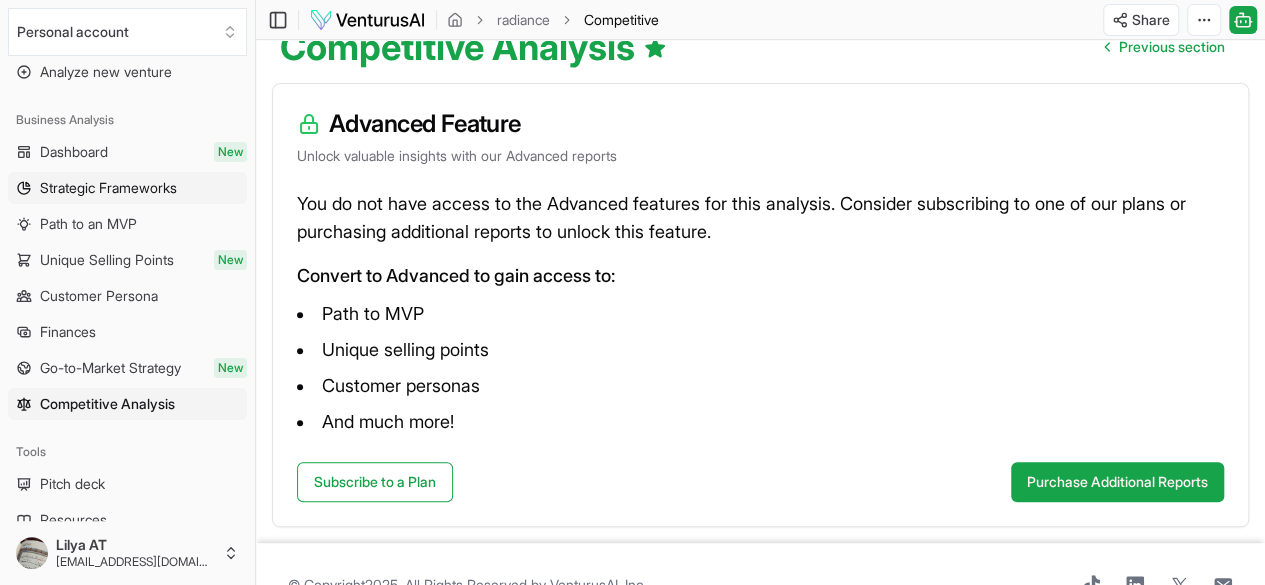 click on "Strategic Frameworks" at bounding box center (108, 188) 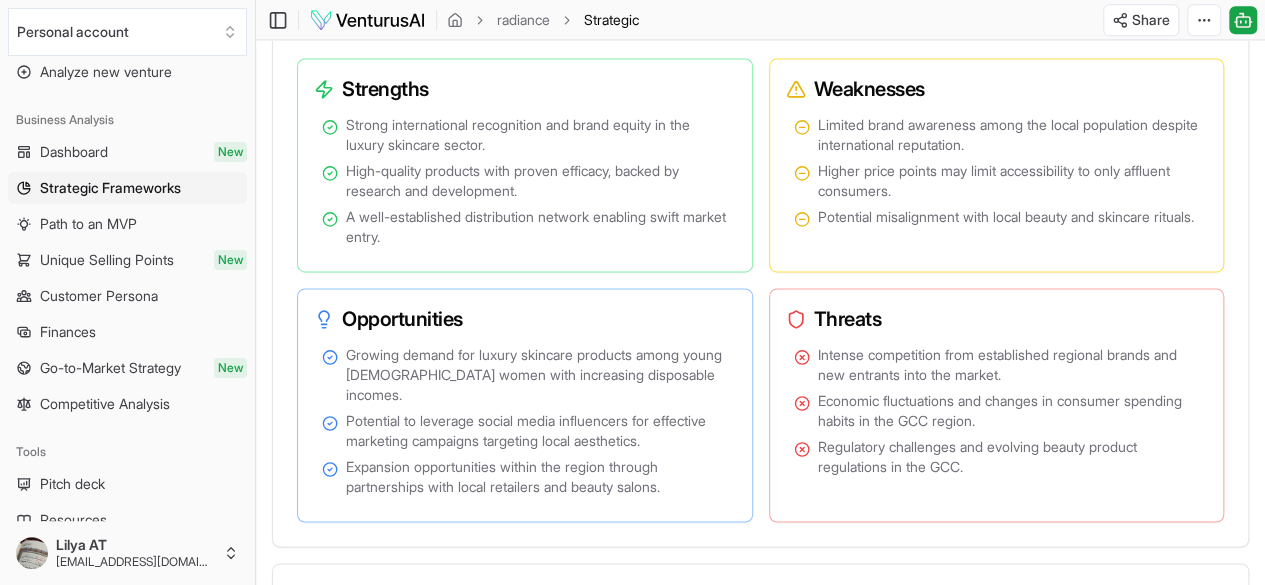 scroll, scrollTop: 1363, scrollLeft: 0, axis: vertical 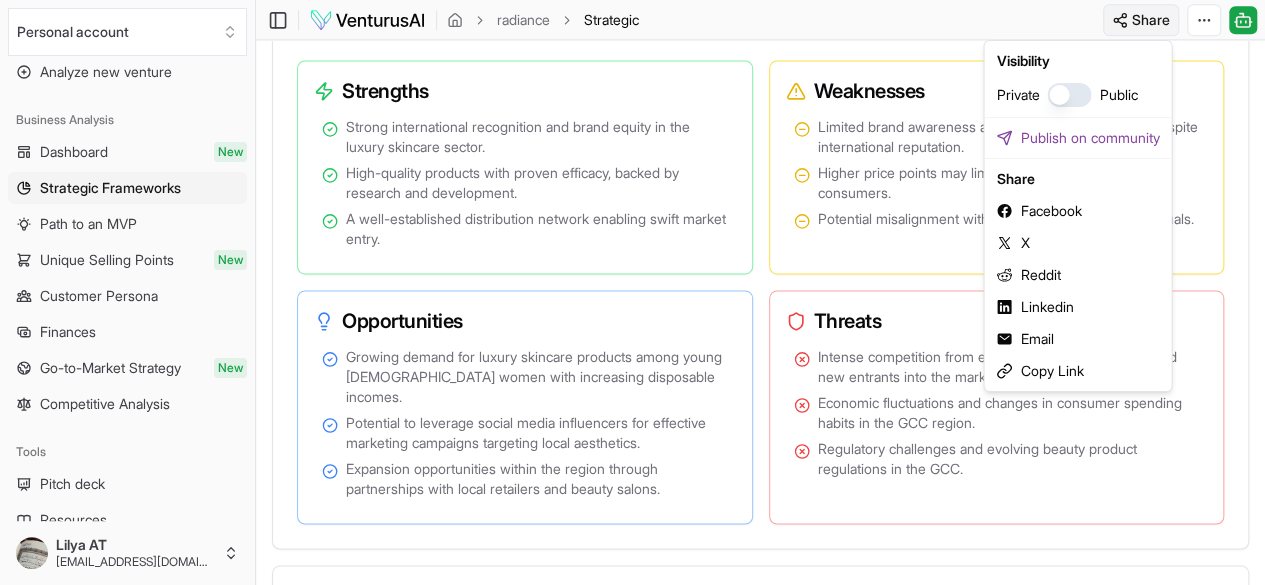 click on "We value your privacy We use cookies to enhance your browsing experience, serve personalized ads or content, and analyze our traffic. By clicking "Accept All", you consent to our use of cookies. Customize    Accept All Customize Consent Preferences   We use cookies to help you navigate efficiently and perform certain functions. You will find detailed information about all cookies under each consent category below. The cookies that are categorized as "Necessary" are stored on your browser as they are essential for enabling the basic functionalities of the site. ...  Show more Necessary Always Active Necessary cookies are required to enable the basic features of this site, such as providing secure log-in or adjusting your consent preferences. These cookies do not store any personally identifiable data. Cookie cookieyes-consent Duration 1 year Description Cookie __cf_bm Duration 1 hour Description This cookie, set by Cloudflare, is used to support Cloudflare Bot Management.  Cookie _cfuvid Duration session lidc" at bounding box center [632, -1071] 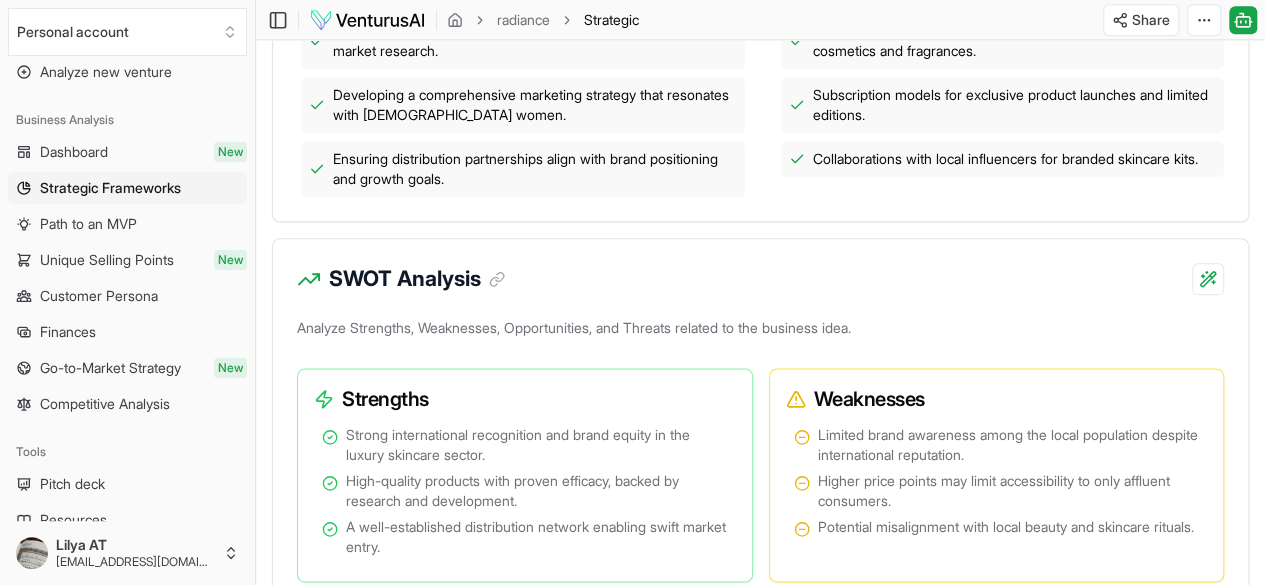 scroll, scrollTop: 1054, scrollLeft: 0, axis: vertical 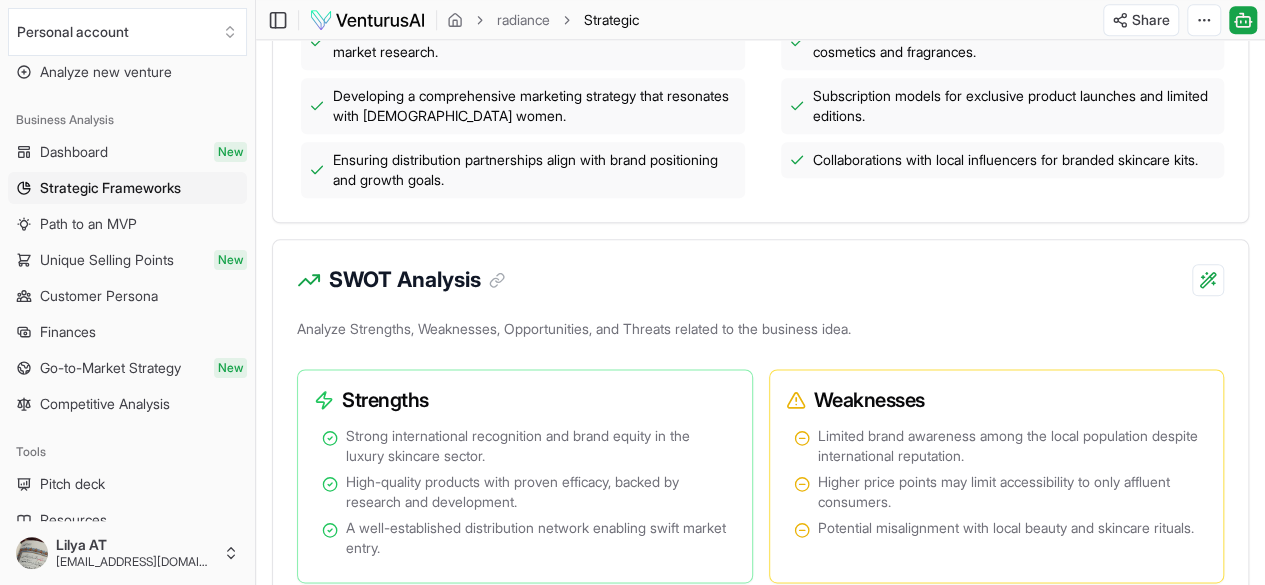 drag, startPoint x: 532, startPoint y: 220, endPoint x: 1020, endPoint y: 297, distance: 494.03745 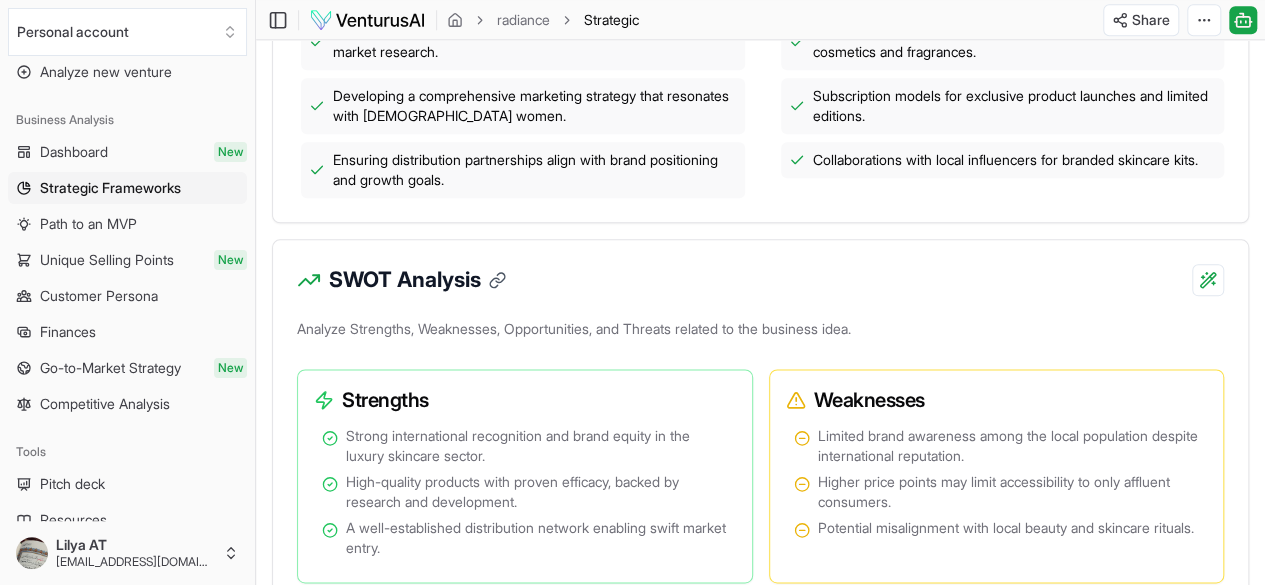 click 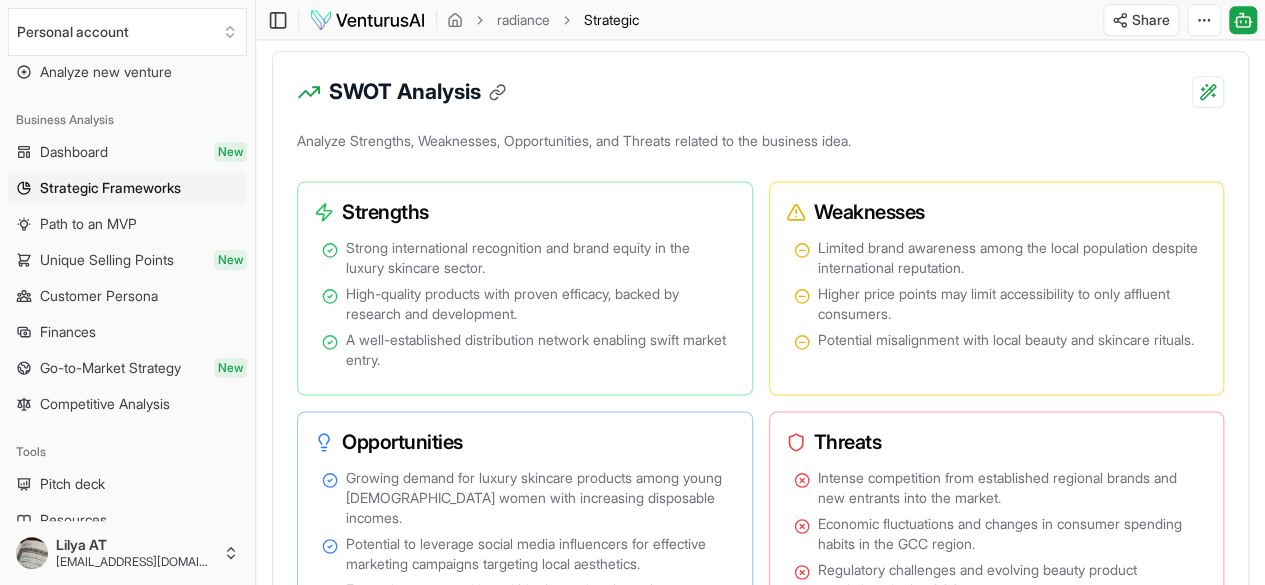 click 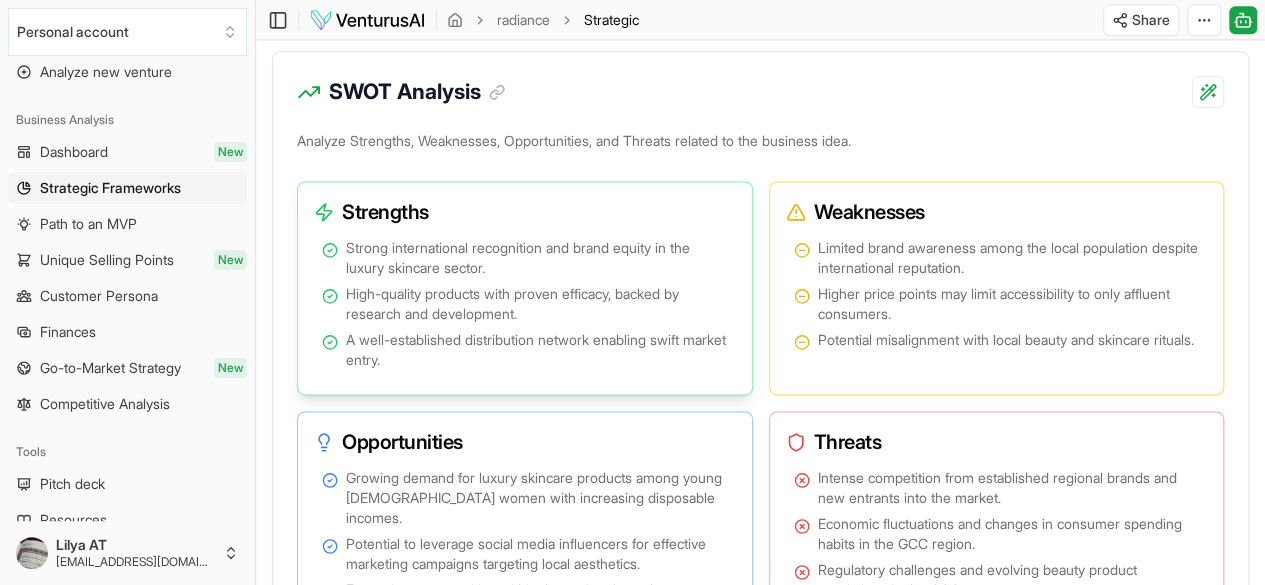 scroll, scrollTop: 1326, scrollLeft: 0, axis: vertical 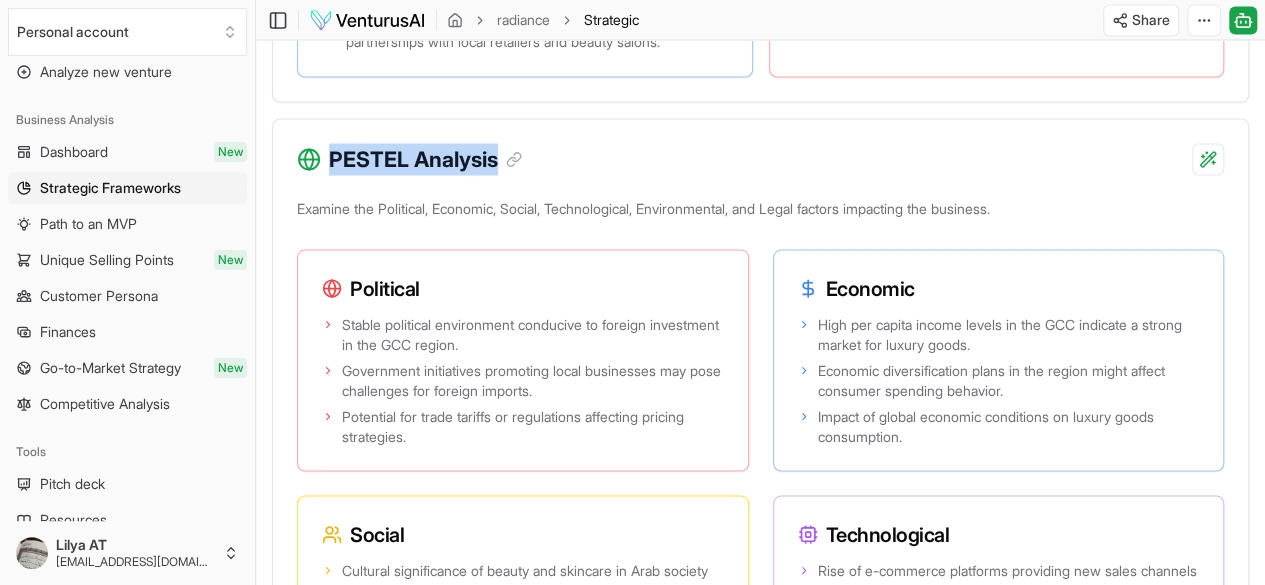 drag, startPoint x: 500, startPoint y: 144, endPoint x: 330, endPoint y: 142, distance: 170.01176 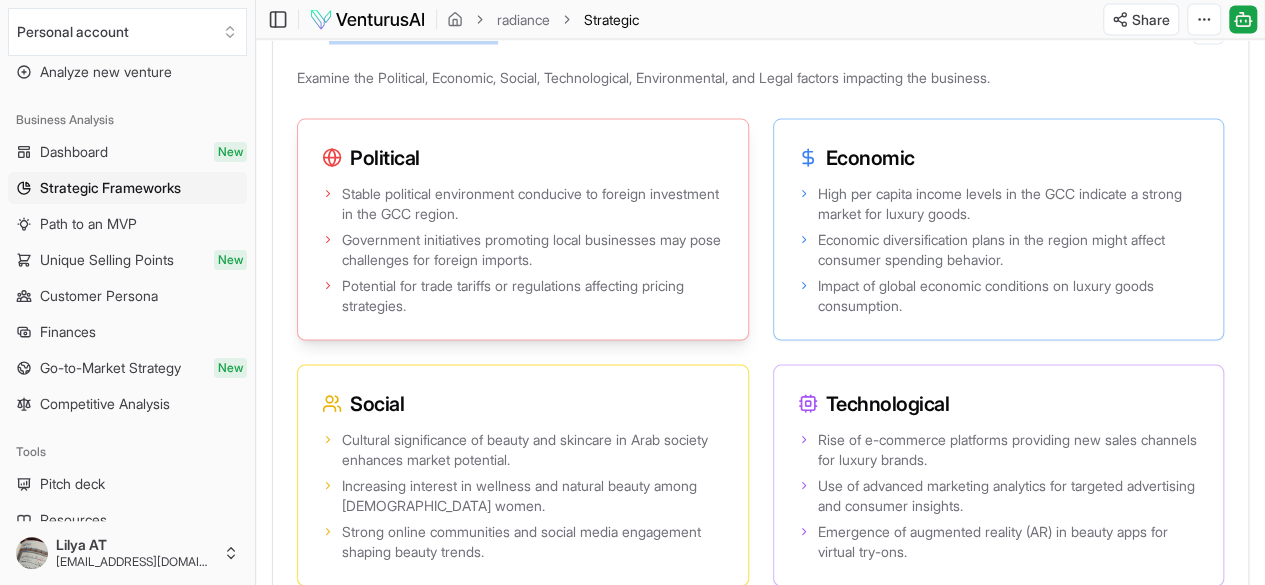scroll, scrollTop: 1958, scrollLeft: 0, axis: vertical 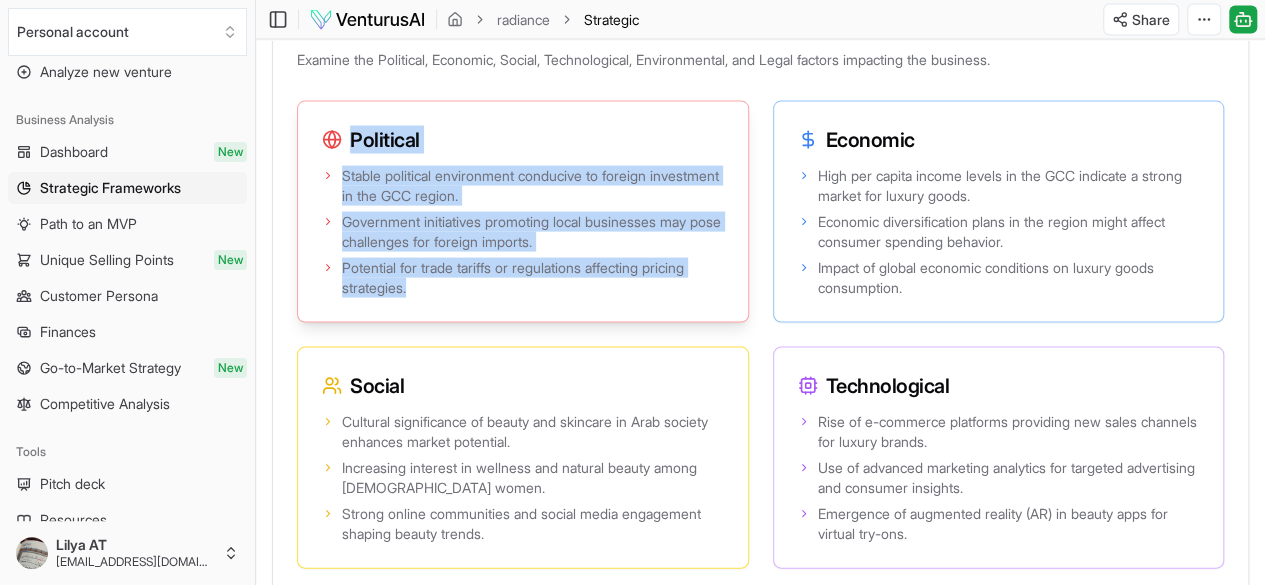 drag, startPoint x: 351, startPoint y: 124, endPoint x: 432, endPoint y: 333, distance: 224.14728 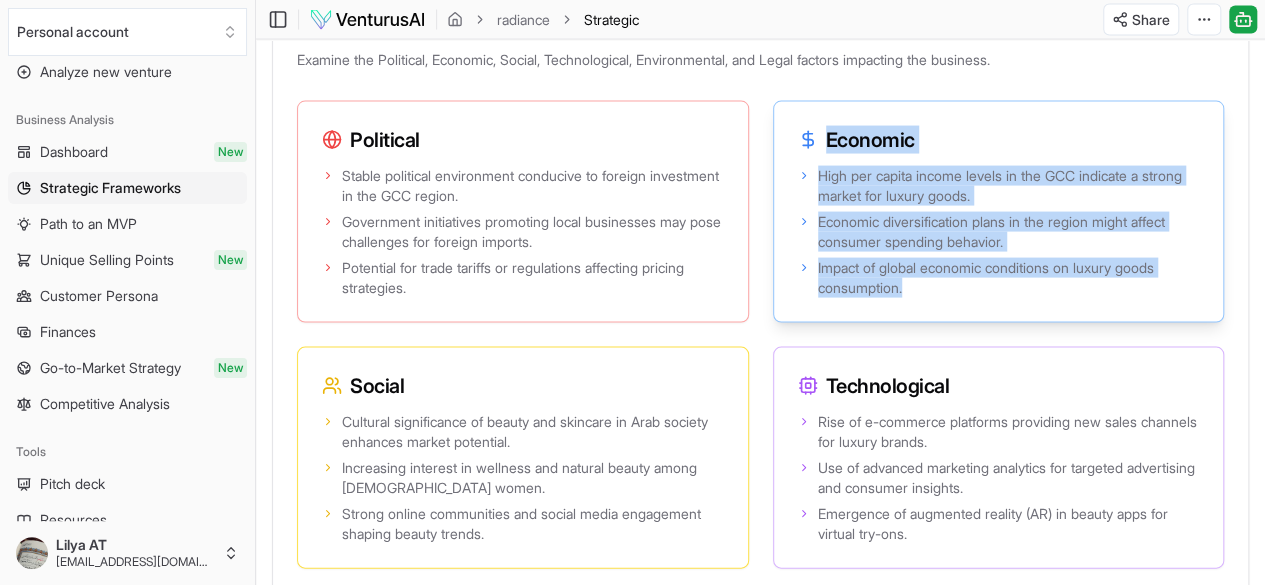 drag, startPoint x: 668, startPoint y: 119, endPoint x: 761, endPoint y: 329, distance: 229.67151 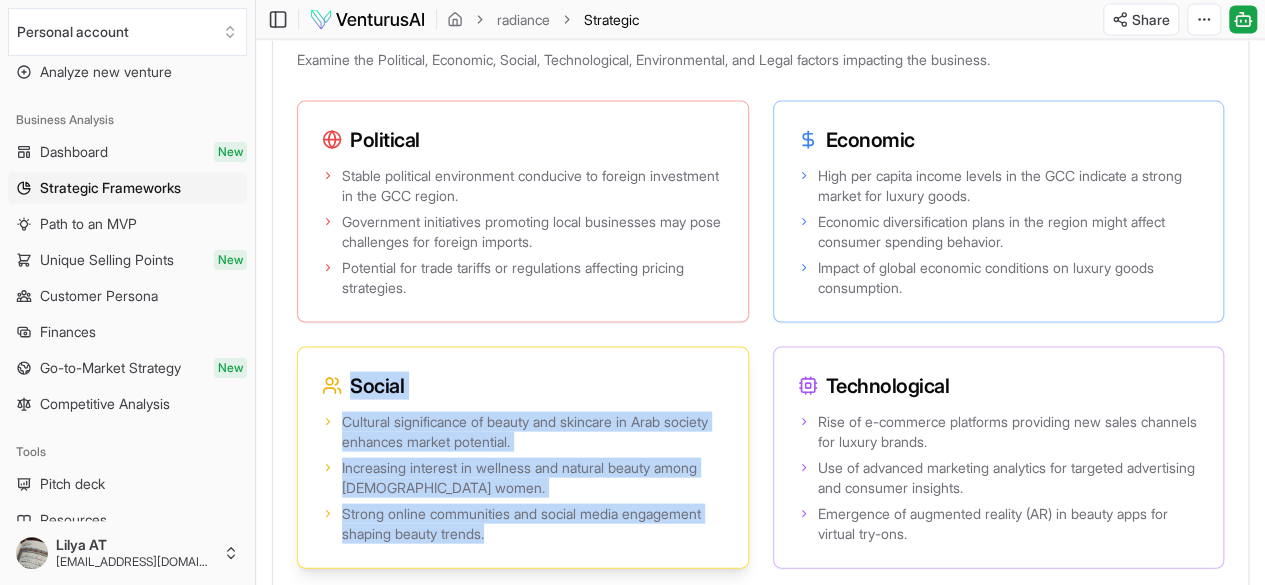 drag, startPoint x: 988, startPoint y: 123, endPoint x: 1156, endPoint y: 341, distance: 275.22354 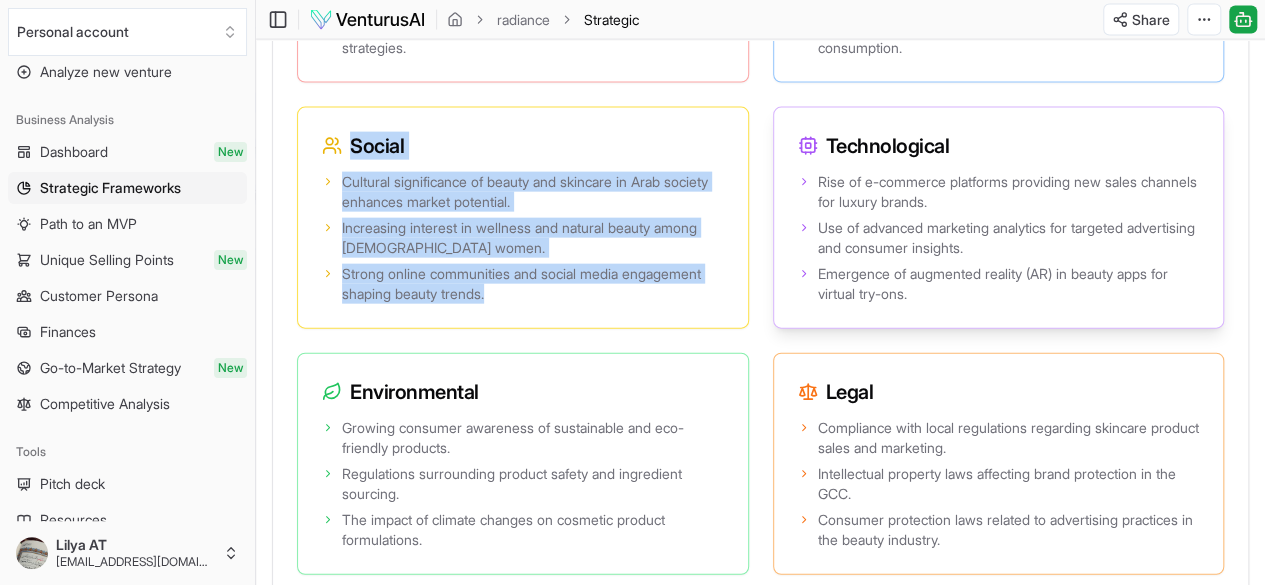 scroll, scrollTop: 2198, scrollLeft: 0, axis: vertical 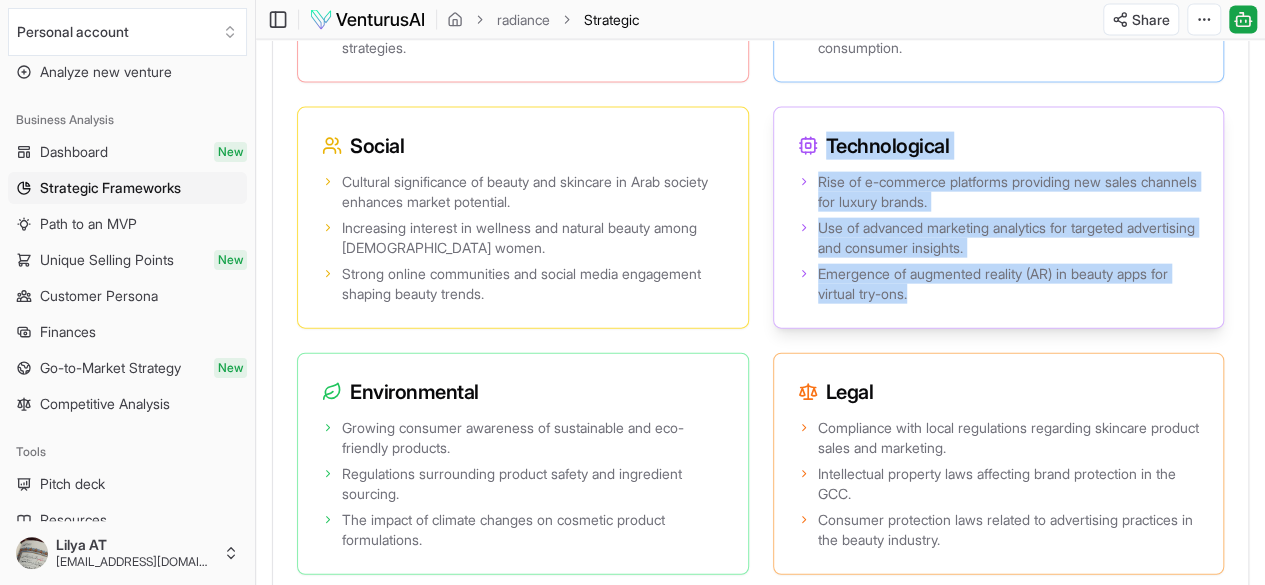 drag, startPoint x: 351, startPoint y: 180, endPoint x: 432, endPoint y: 397, distance: 231.6247 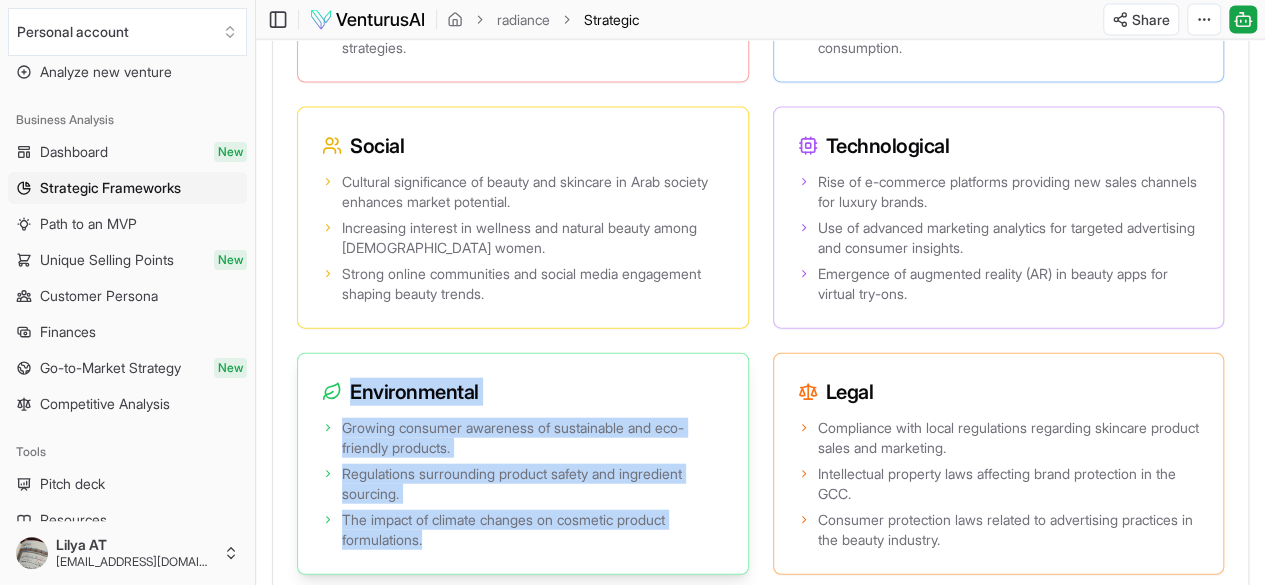 drag, startPoint x: 666, startPoint y: 190, endPoint x: 756, endPoint y: 373, distance: 203.9338 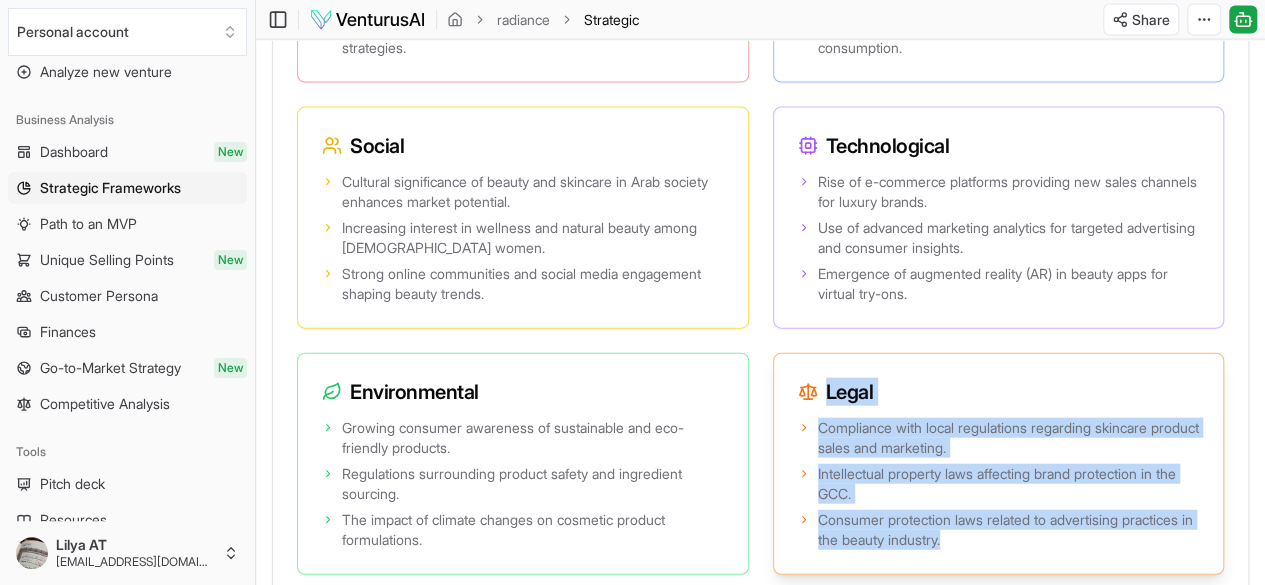 drag, startPoint x: 986, startPoint y: 192, endPoint x: 1100, endPoint y: 391, distance: 229.34036 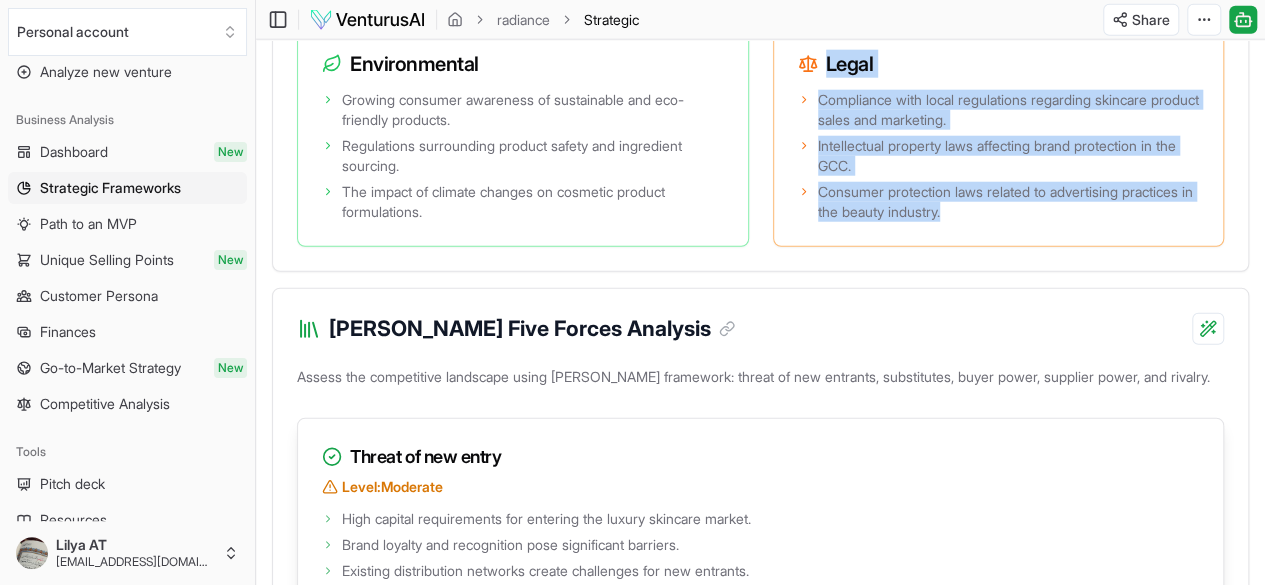 scroll, scrollTop: 2464, scrollLeft: 0, axis: vertical 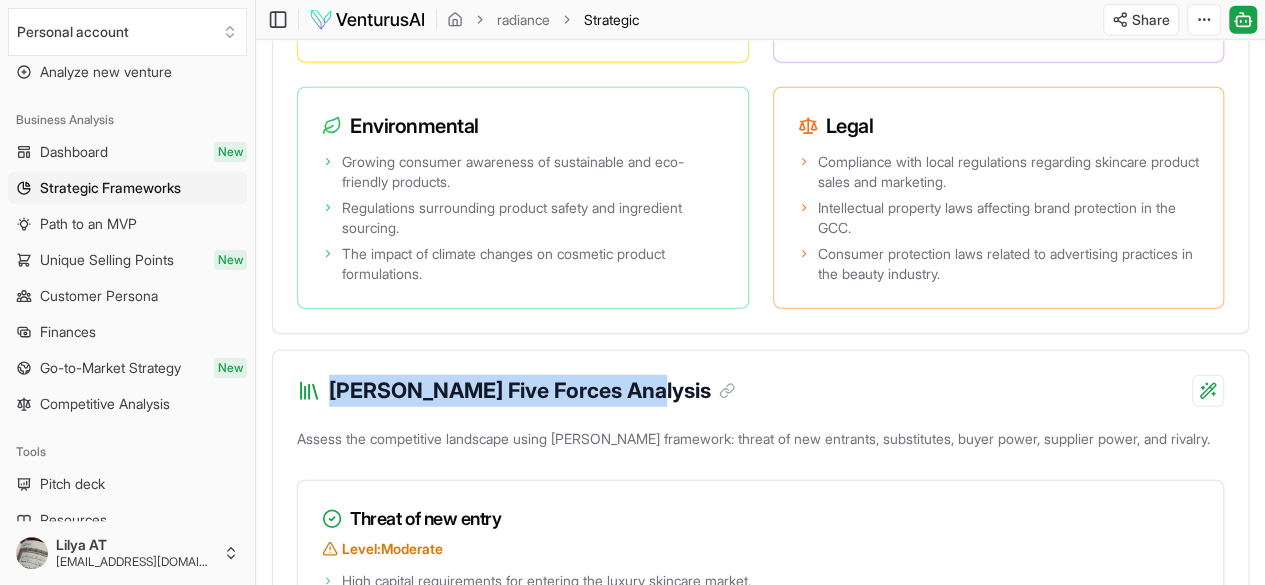 drag, startPoint x: 623, startPoint y: 247, endPoint x: 330, endPoint y: 247, distance: 293 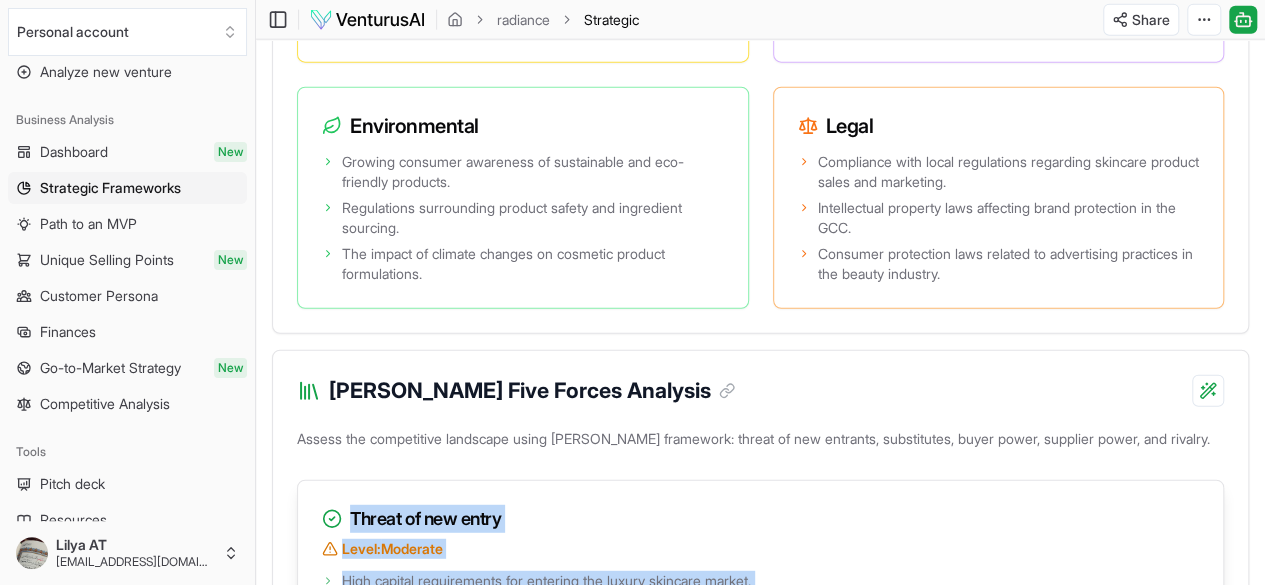drag, startPoint x: 352, startPoint y: 370, endPoint x: 776, endPoint y: 483, distance: 438.7995 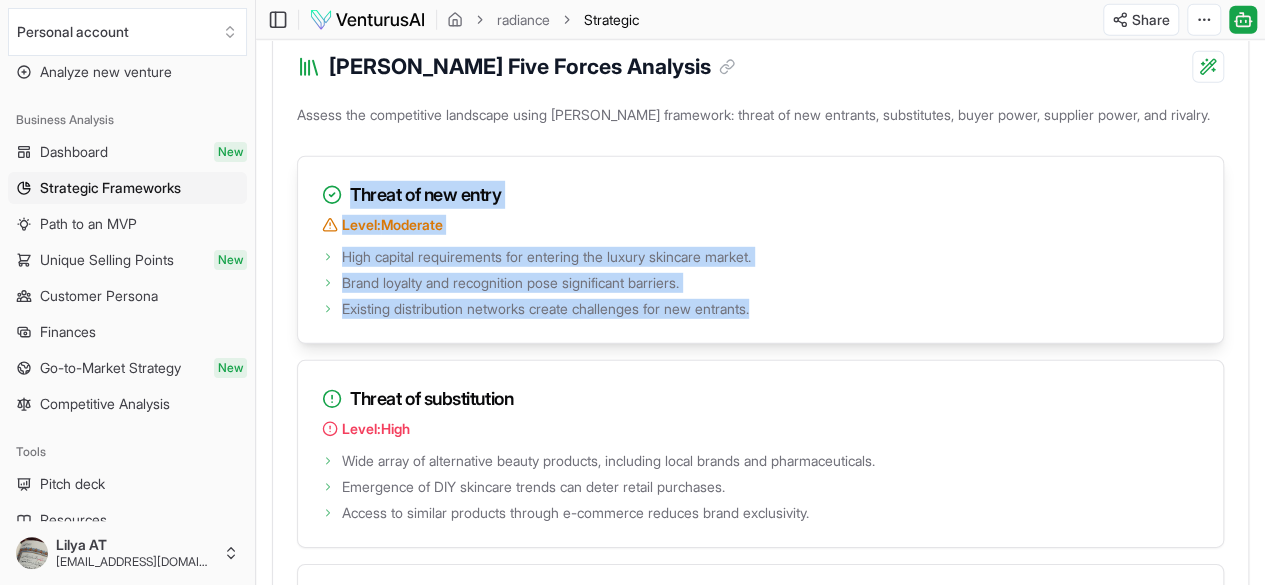 scroll, scrollTop: 2854, scrollLeft: 0, axis: vertical 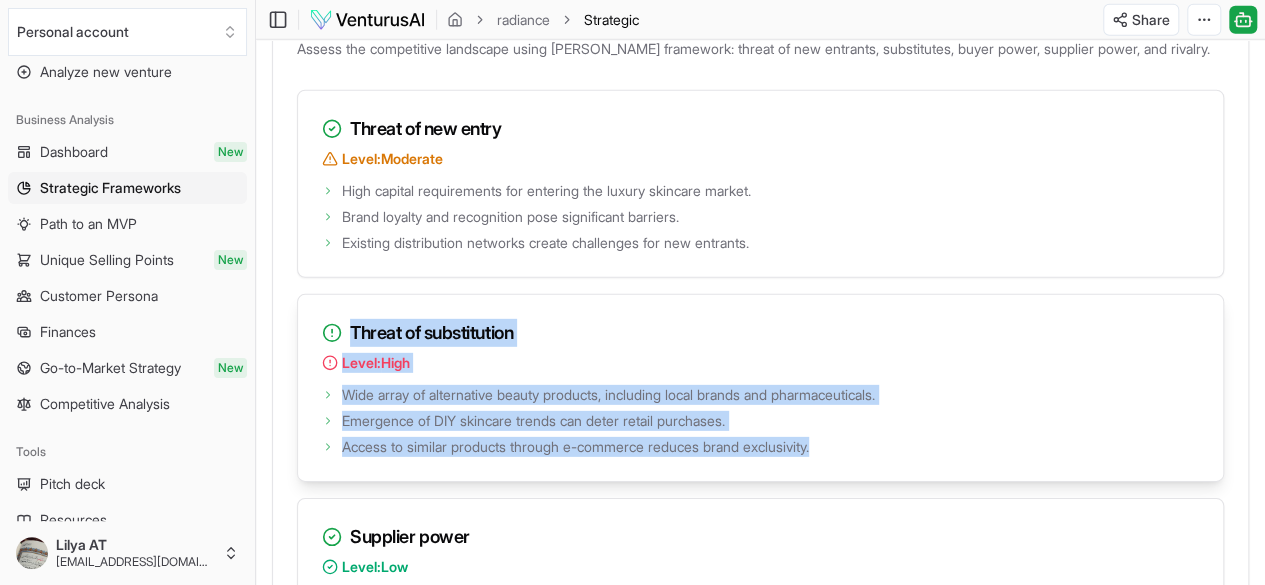drag, startPoint x: 350, startPoint y: 181, endPoint x: 850, endPoint y: 309, distance: 516.124 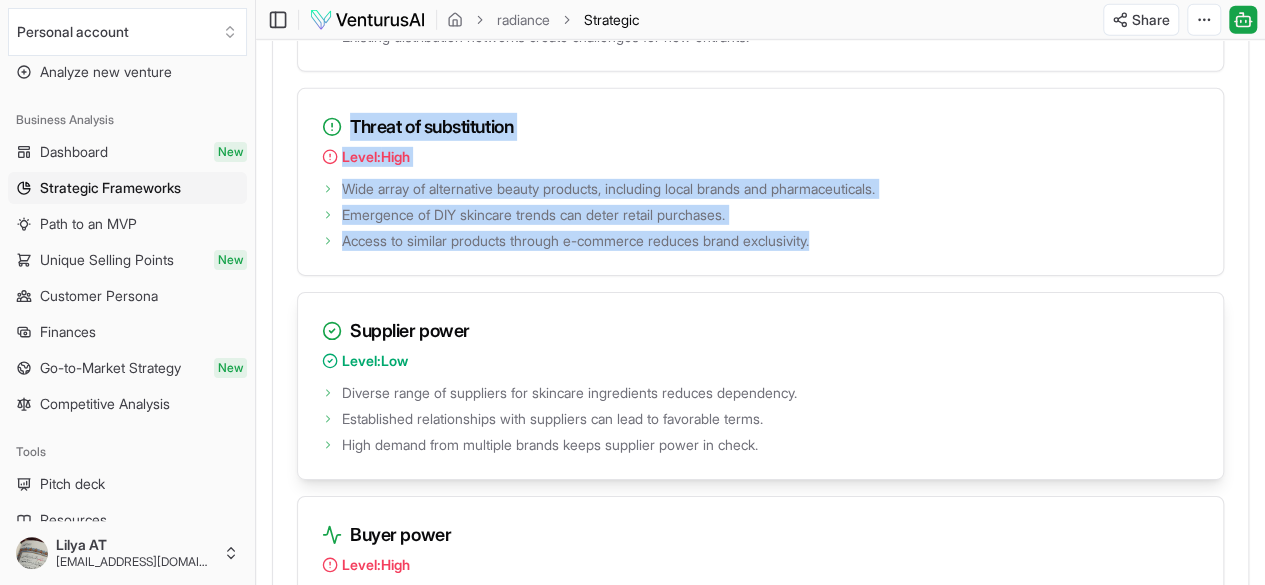 scroll, scrollTop: 3060, scrollLeft: 0, axis: vertical 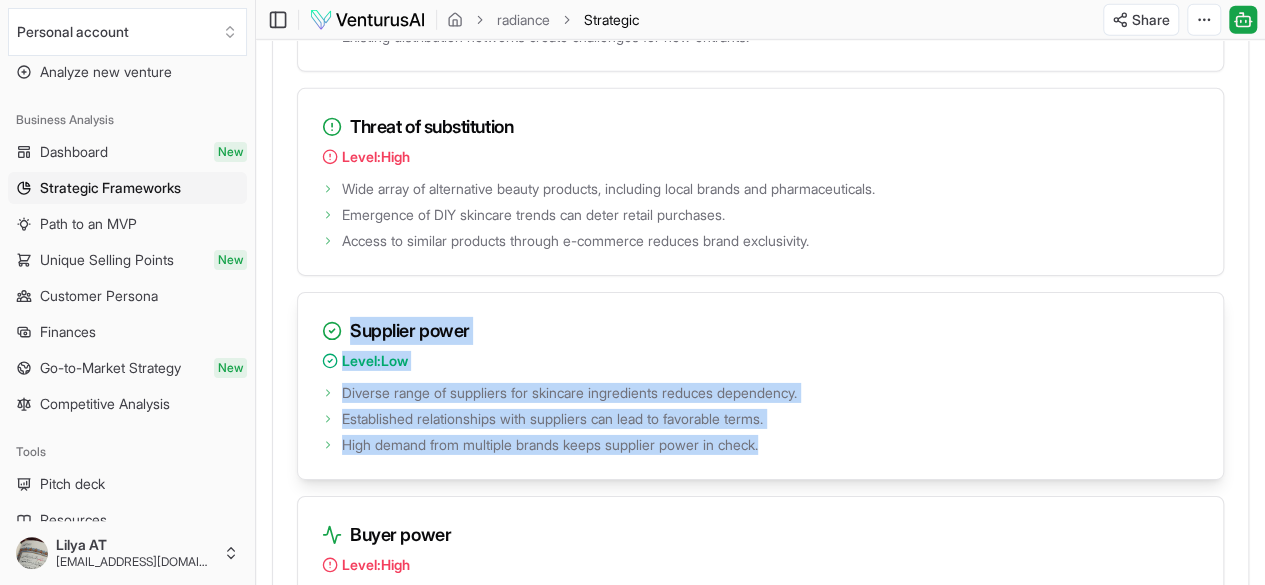 drag, startPoint x: 352, startPoint y: 181, endPoint x: 786, endPoint y: 293, distance: 448.2187 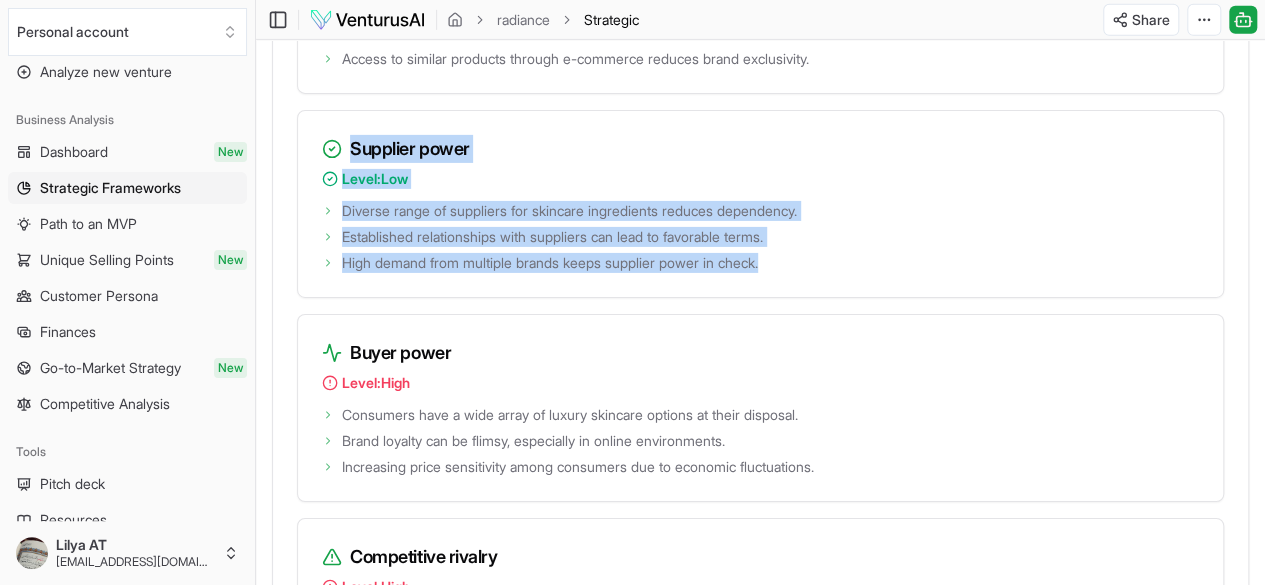 scroll, scrollTop: 3266, scrollLeft: 0, axis: vertical 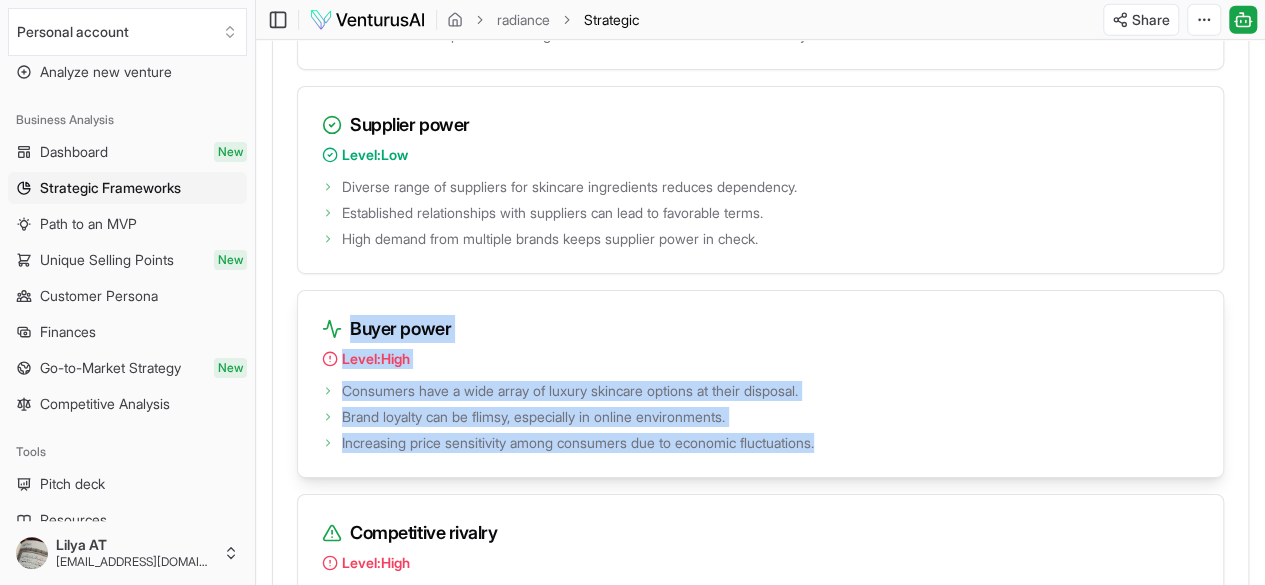 drag, startPoint x: 353, startPoint y: 181, endPoint x: 852, endPoint y: 295, distance: 511.8564 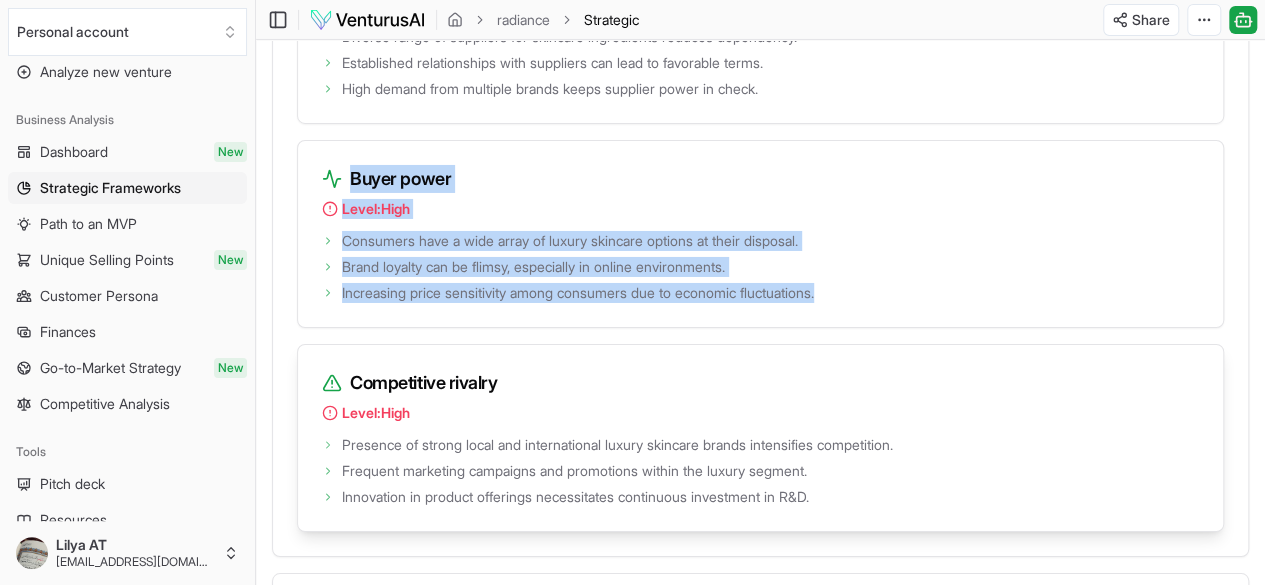 scroll, scrollTop: 3424, scrollLeft: 0, axis: vertical 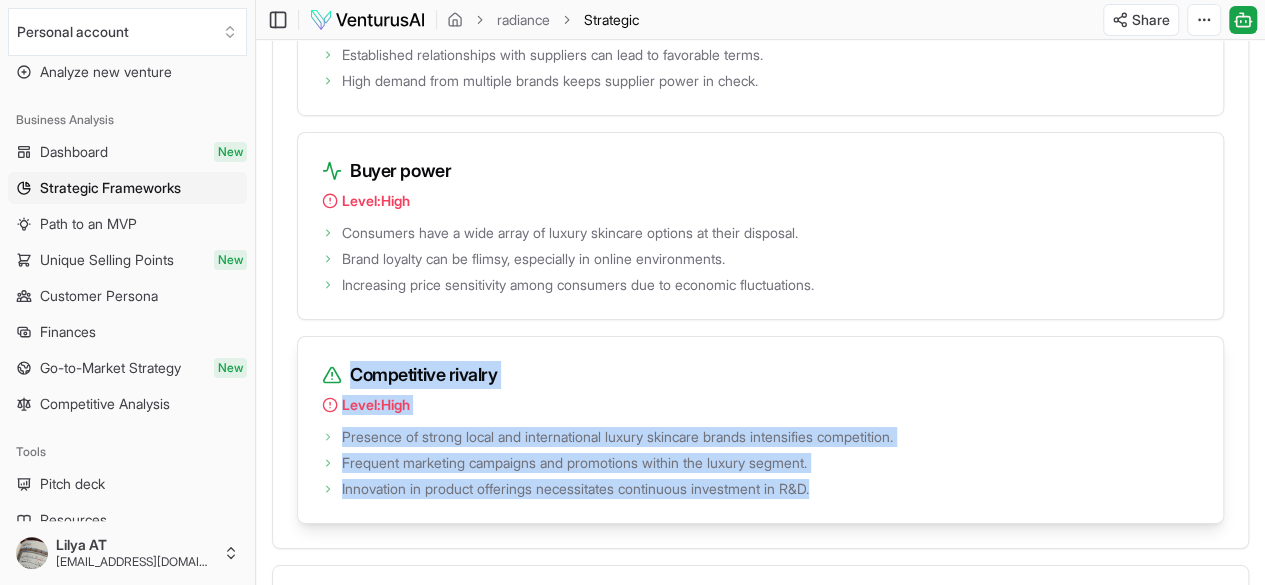 drag, startPoint x: 354, startPoint y: 225, endPoint x: 845, endPoint y: 339, distance: 504.06052 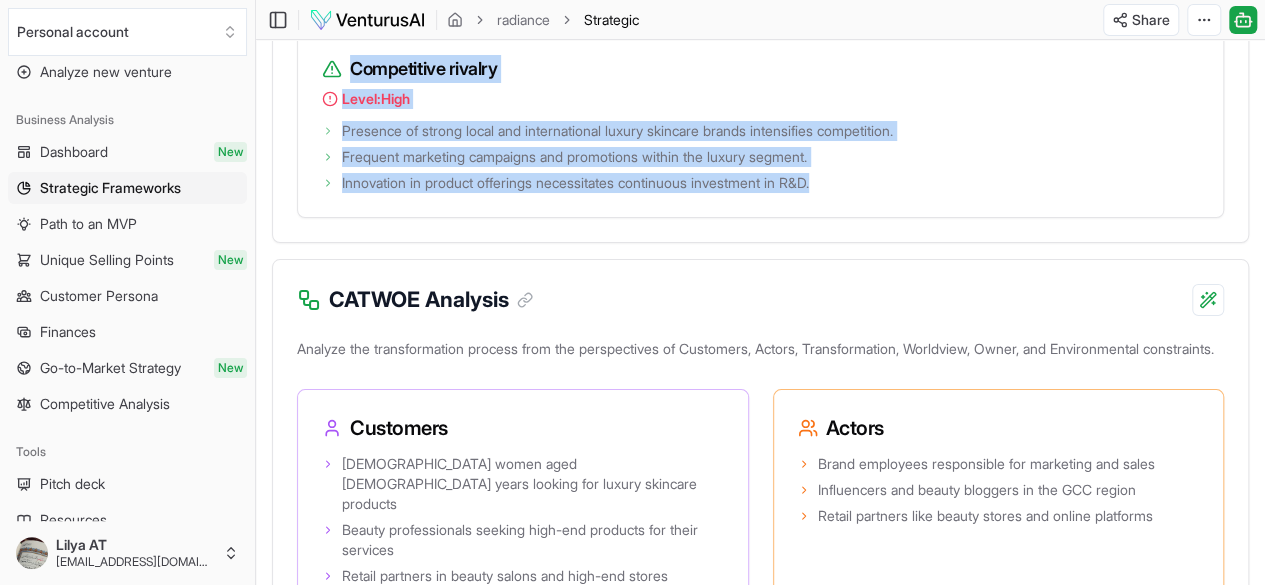 scroll, scrollTop: 3732, scrollLeft: 0, axis: vertical 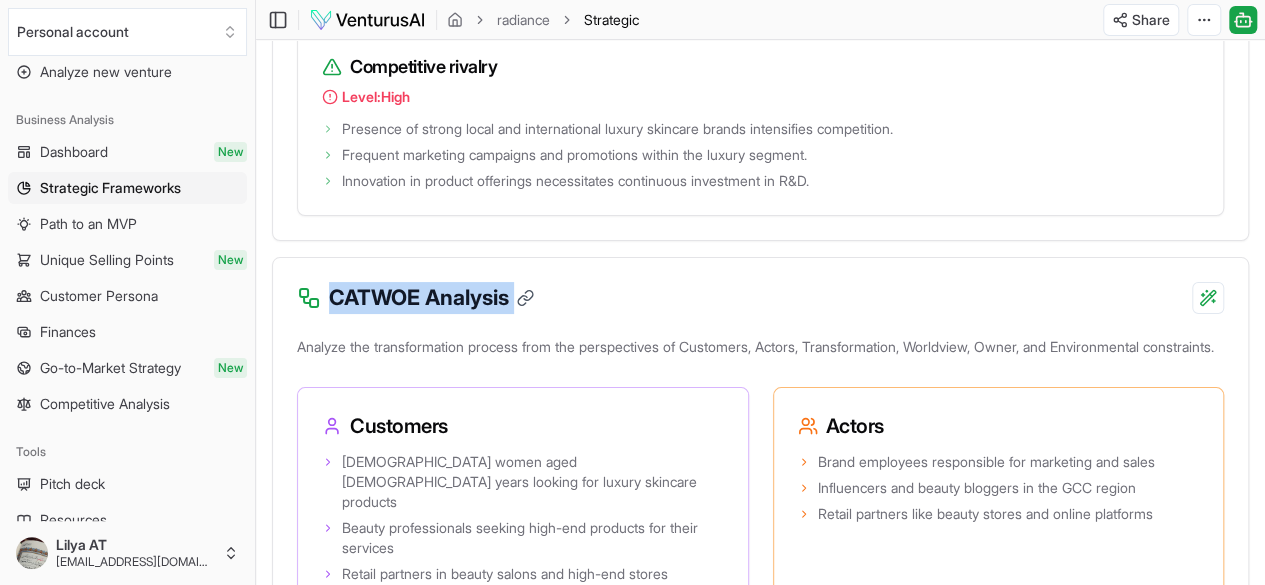 drag, startPoint x: 332, startPoint y: 154, endPoint x: 518, endPoint y: 144, distance: 186.26862 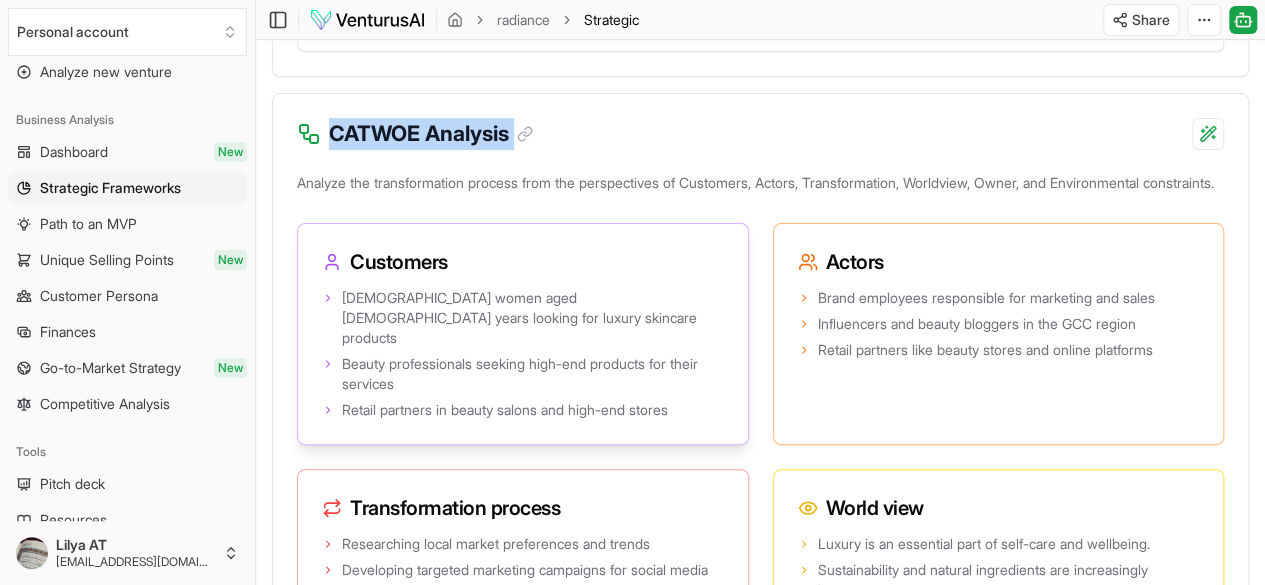 scroll, scrollTop: 3896, scrollLeft: 0, axis: vertical 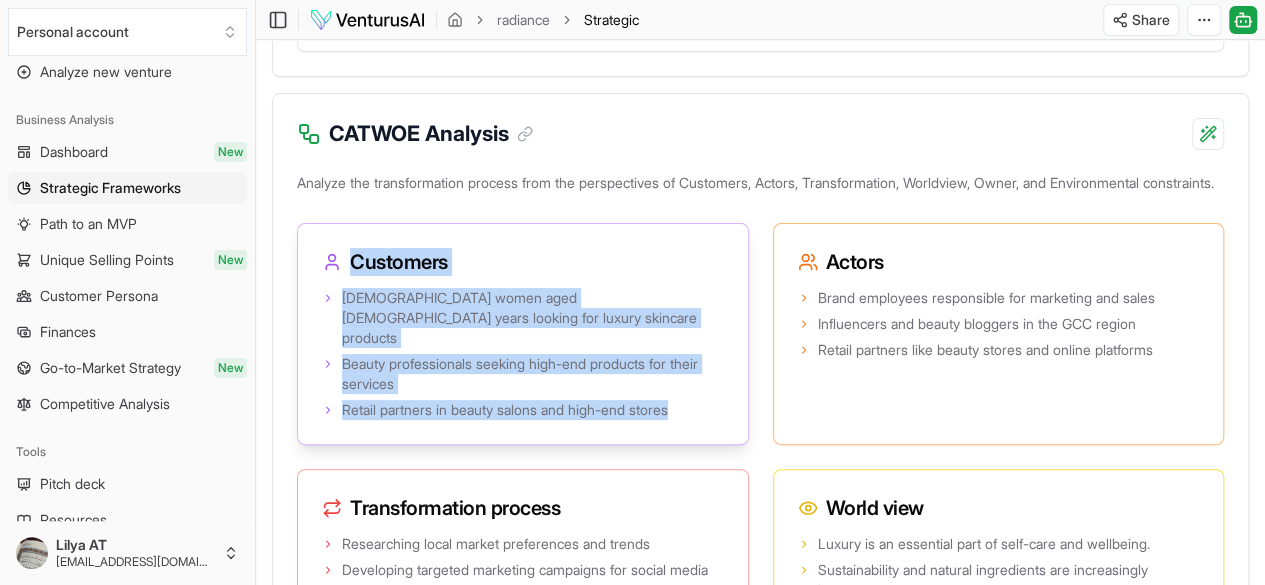 drag, startPoint x: 350, startPoint y: 128, endPoint x: 704, endPoint y: 276, distance: 383.6926 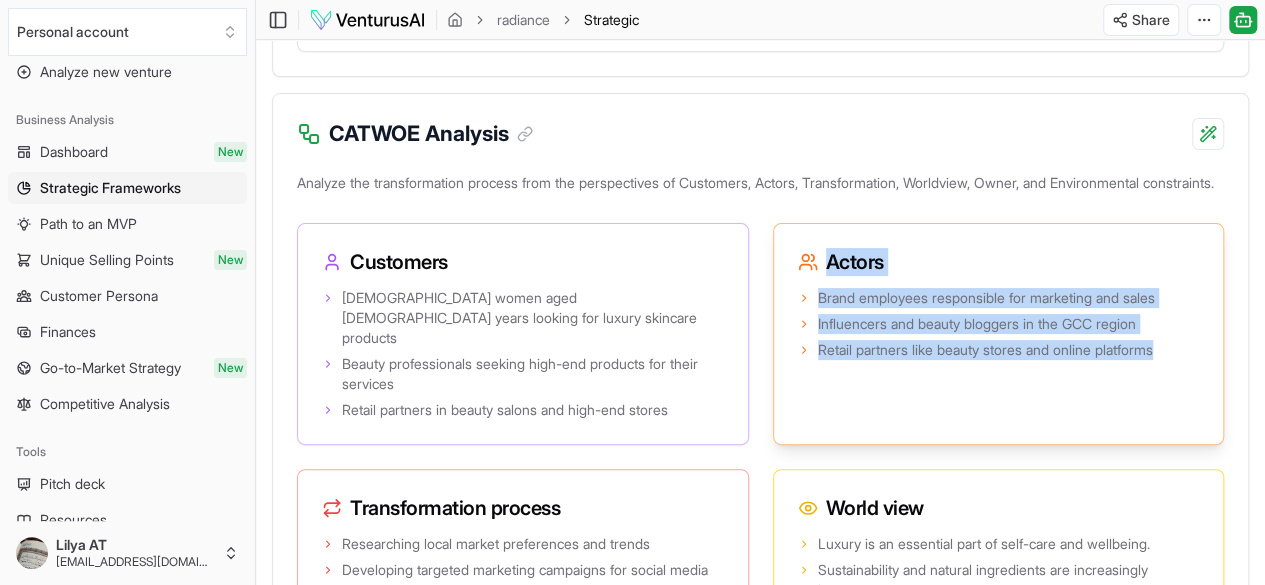 drag, startPoint x: 830, startPoint y: 131, endPoint x: 1194, endPoint y: 229, distance: 376.96155 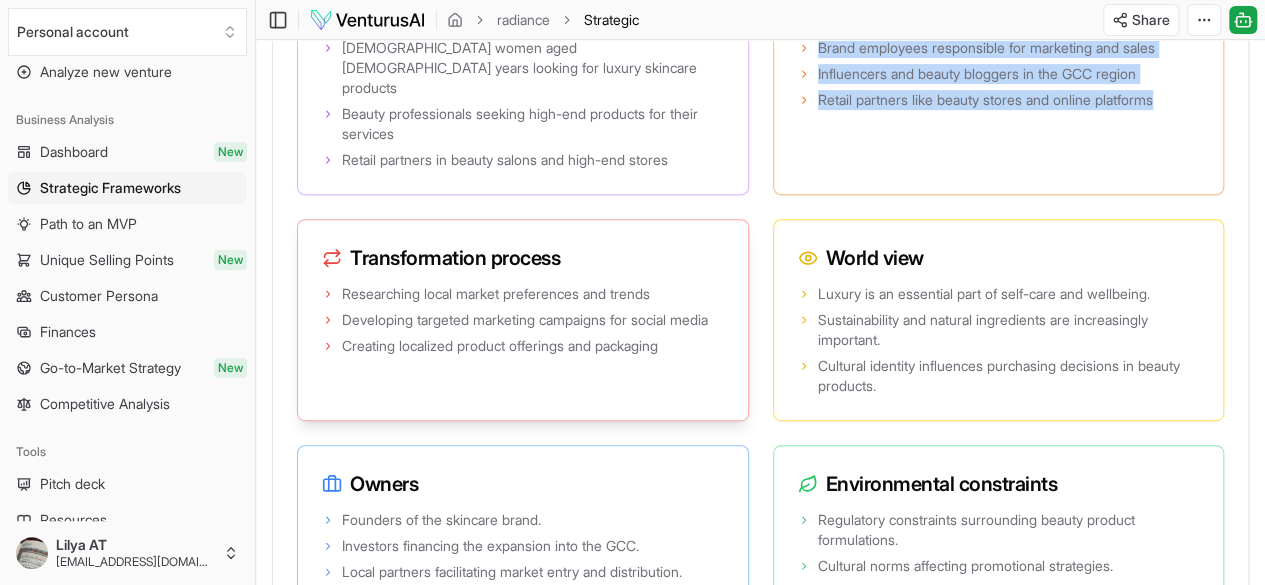 scroll, scrollTop: 4152, scrollLeft: 0, axis: vertical 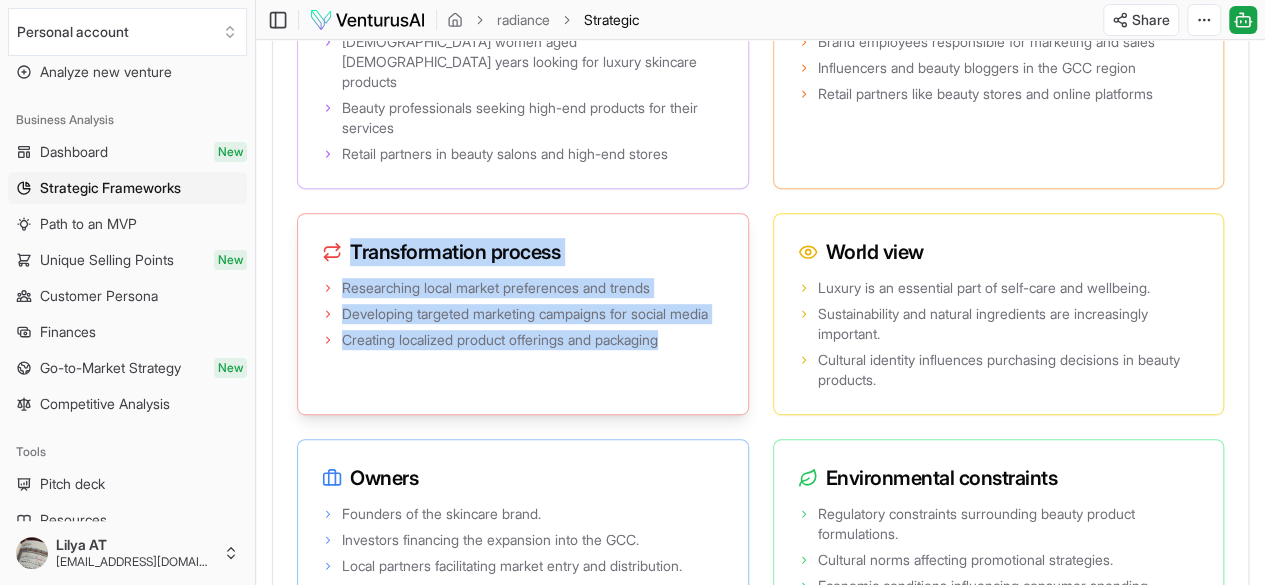 drag, startPoint x: 351, startPoint y: 101, endPoint x: 690, endPoint y: 203, distance: 354.01273 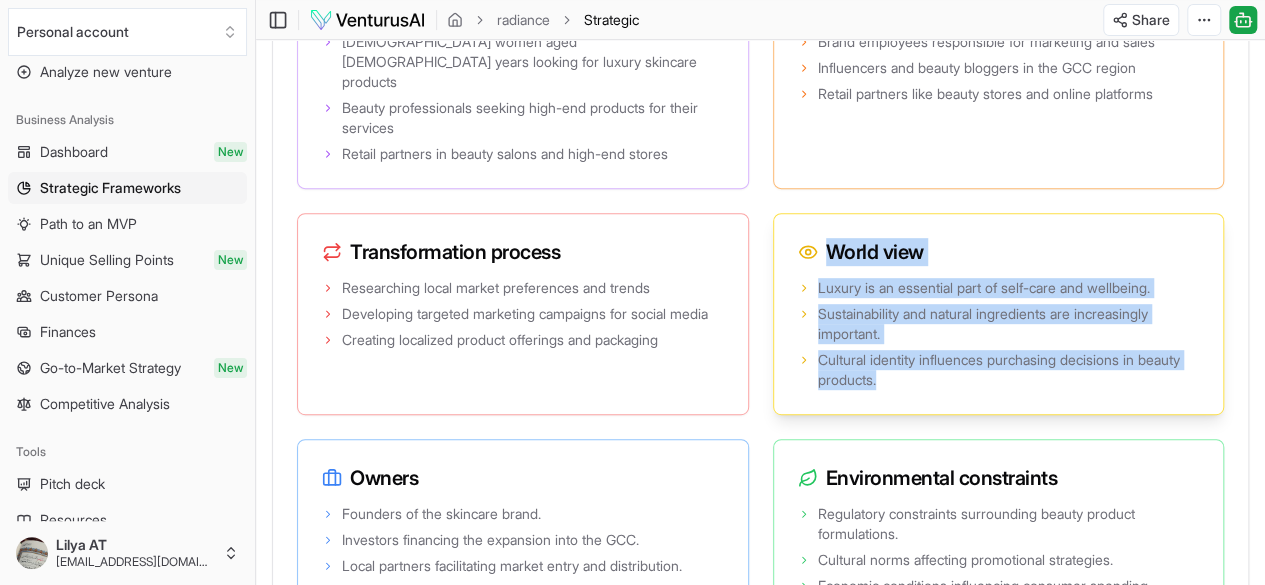 drag, startPoint x: 830, startPoint y: 101, endPoint x: 938, endPoint y: 229, distance: 167.47537 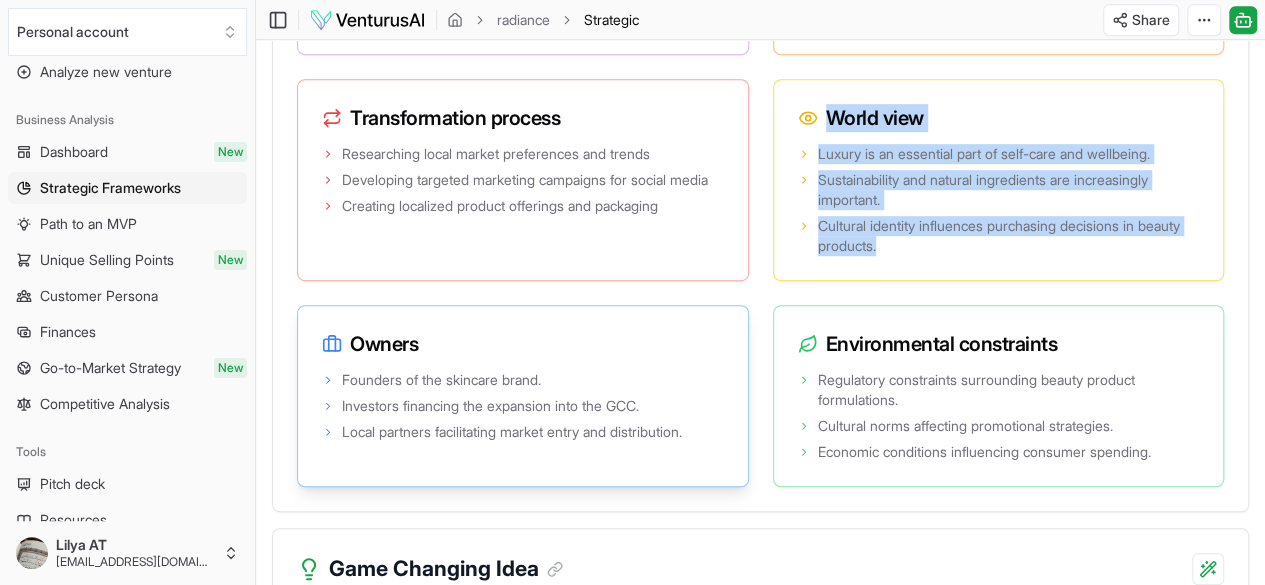 scroll, scrollTop: 4288, scrollLeft: 0, axis: vertical 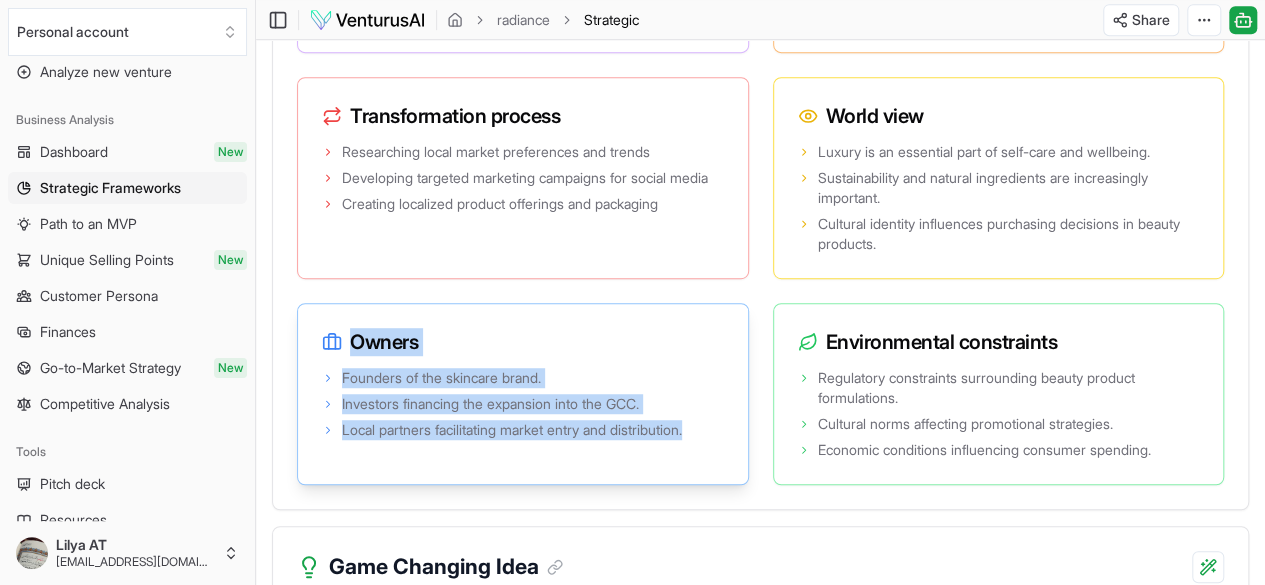 drag, startPoint x: 354, startPoint y: 189, endPoint x: 714, endPoint y: 277, distance: 370.59952 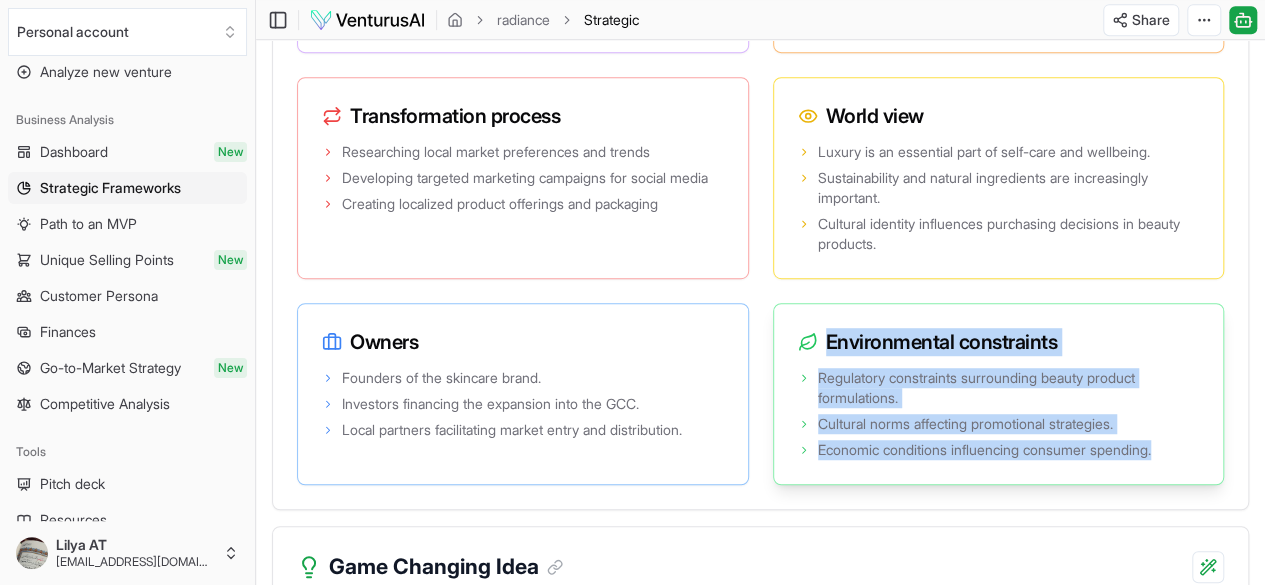 drag, startPoint x: 828, startPoint y: 192, endPoint x: 1188, endPoint y: 302, distance: 376.4306 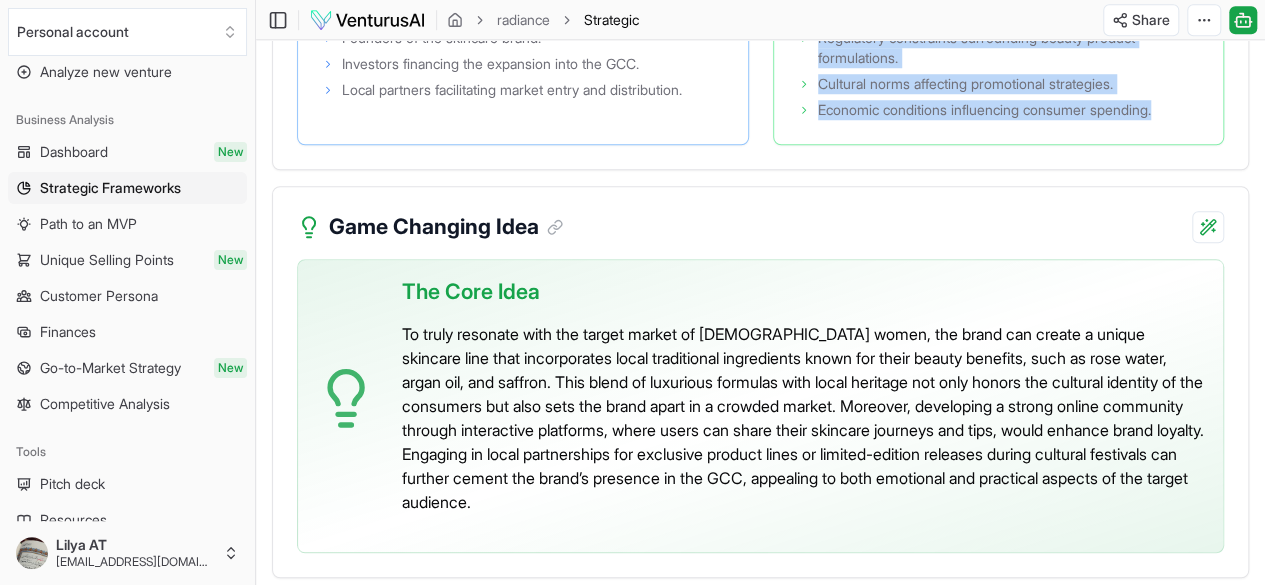scroll, scrollTop: 4639, scrollLeft: 0, axis: vertical 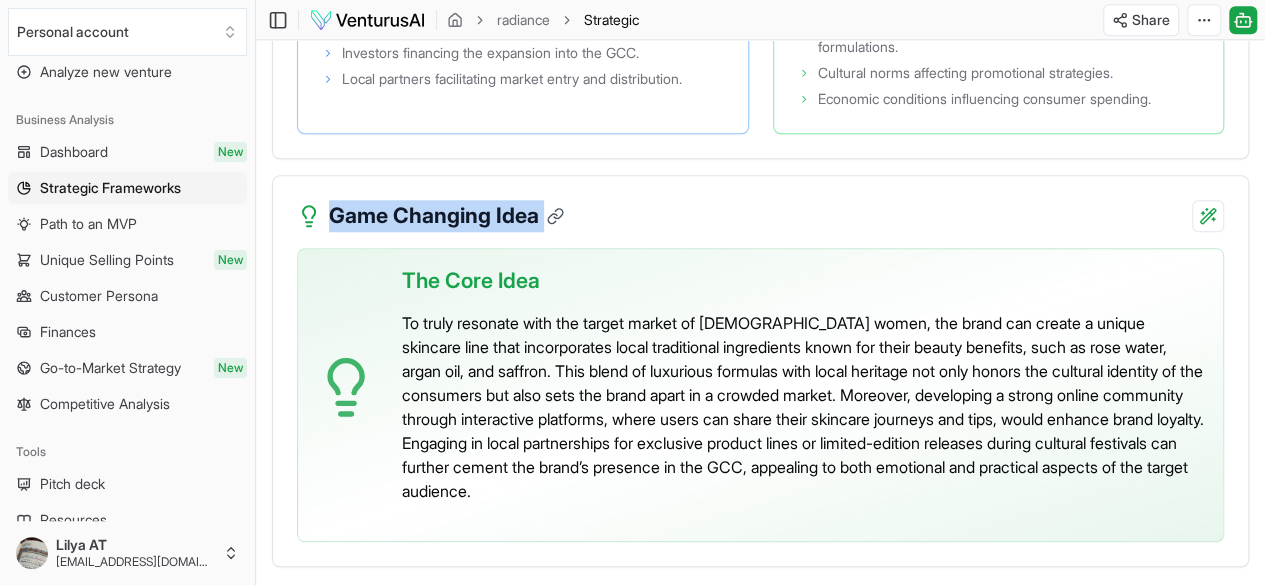 drag, startPoint x: 332, startPoint y: 63, endPoint x: 551, endPoint y: 59, distance: 219.03653 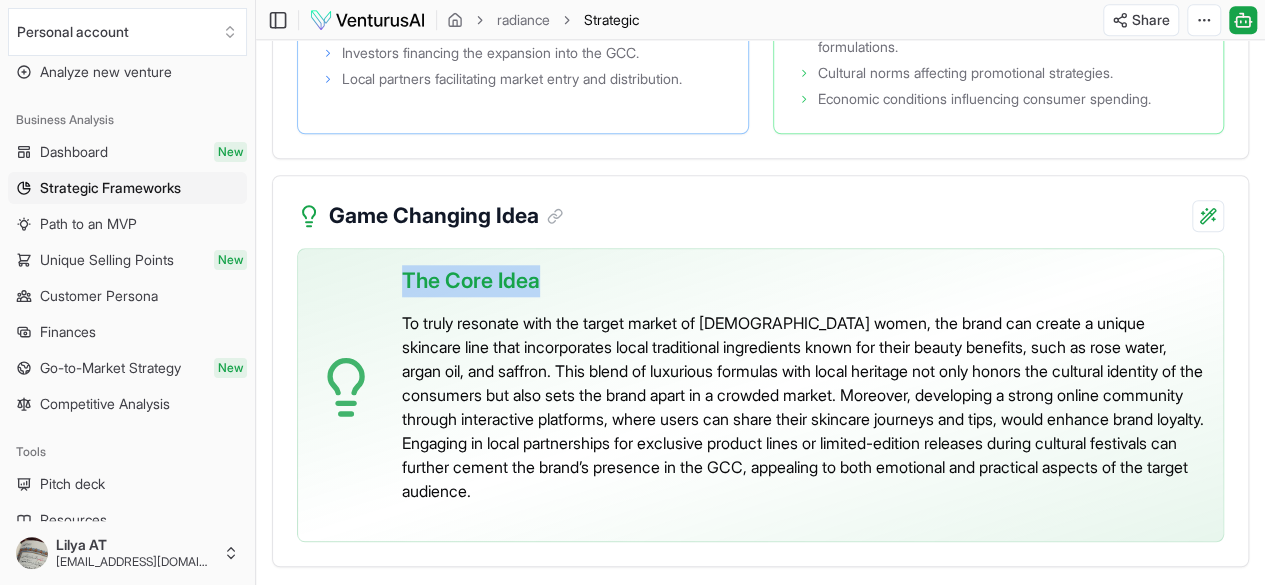 drag, startPoint x: 544, startPoint y: 131, endPoint x: 405, endPoint y: 133, distance: 139.01439 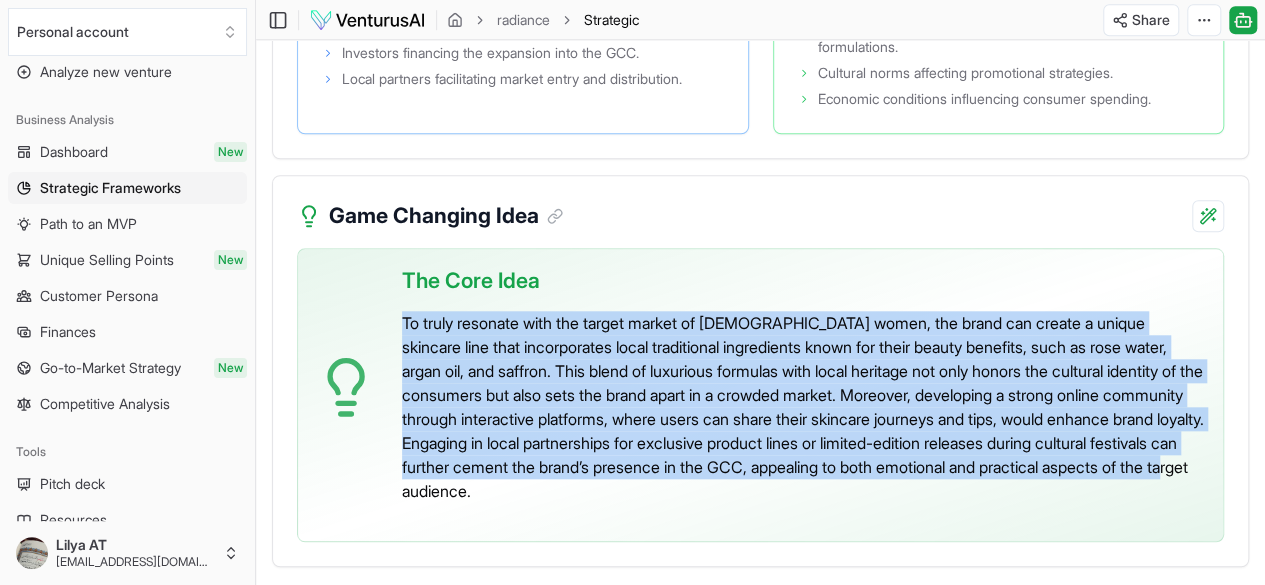 drag, startPoint x: 403, startPoint y: 169, endPoint x: 738, endPoint y: 348, distance: 379.82364 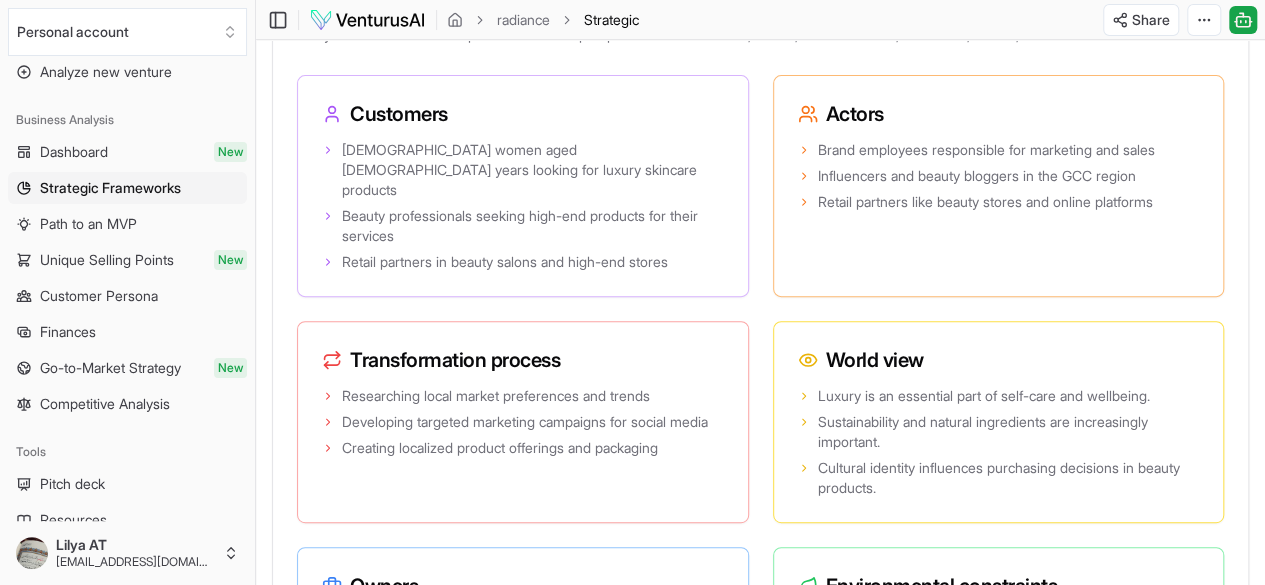 scroll, scrollTop: 4039, scrollLeft: 0, axis: vertical 